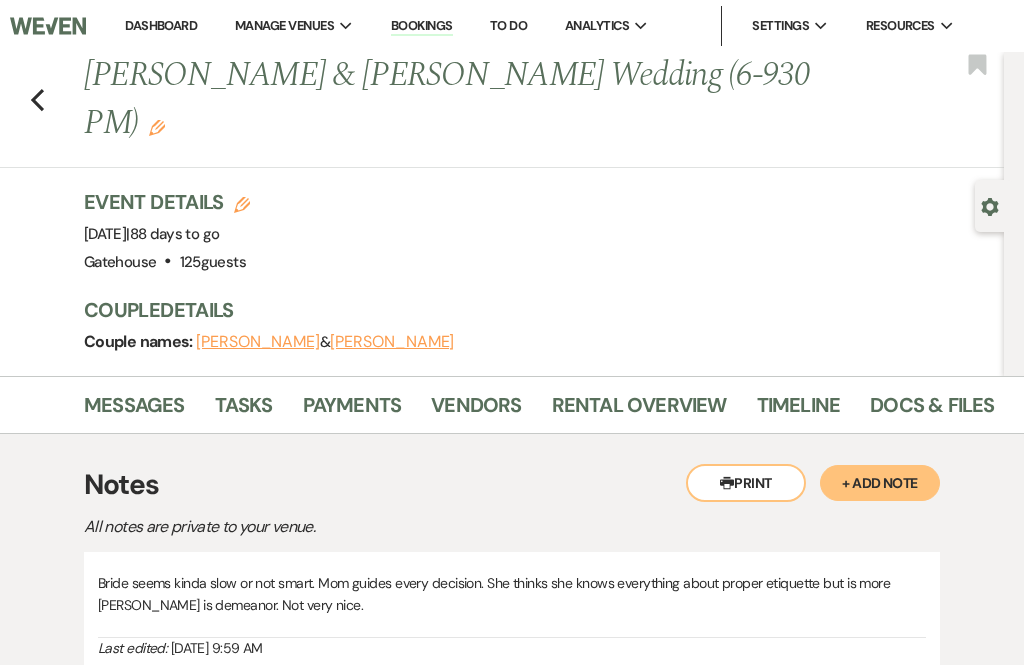 scroll, scrollTop: 0, scrollLeft: 0, axis: both 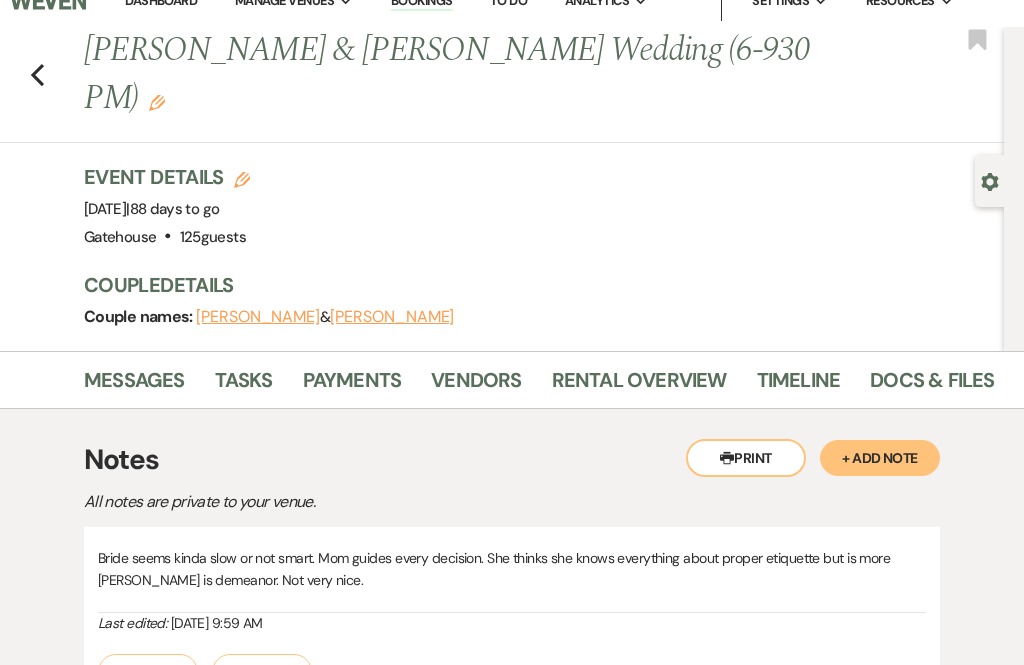 click 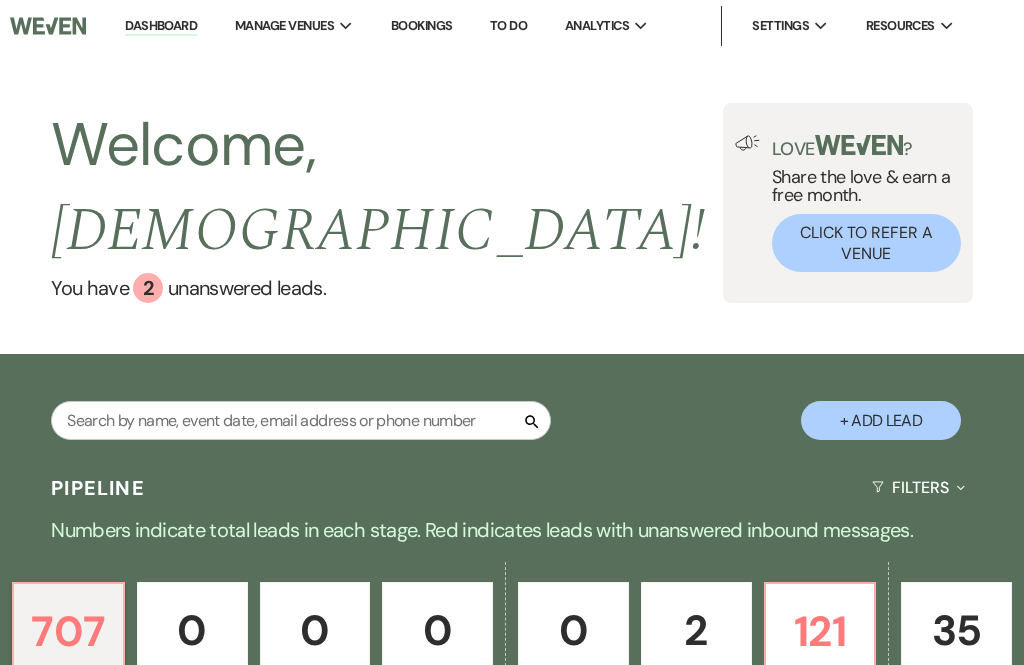 scroll, scrollTop: 0, scrollLeft: 0, axis: both 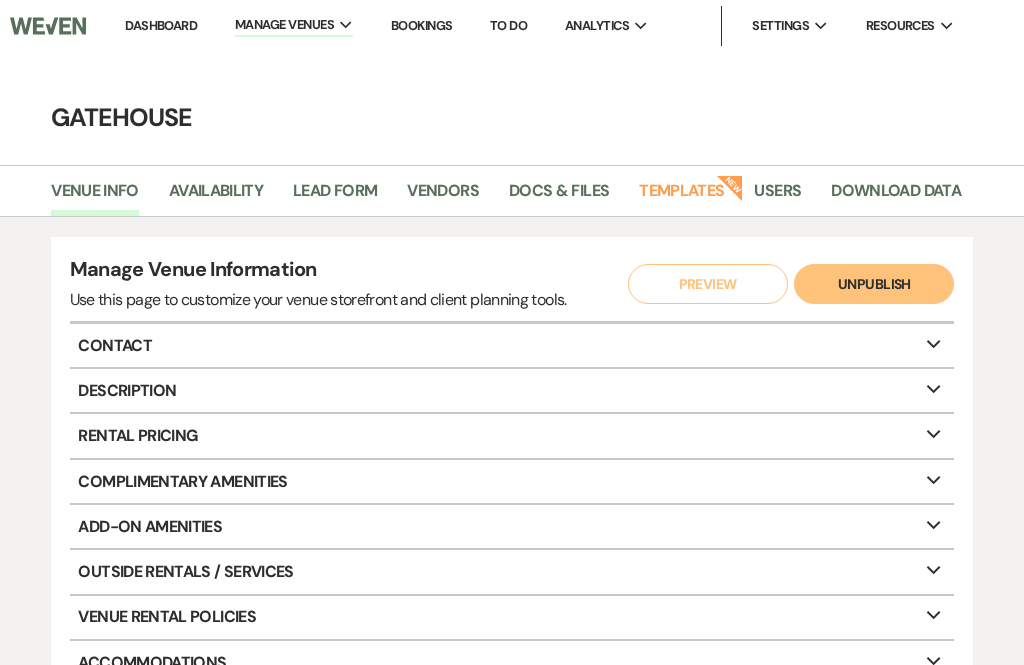 click on "Availability" at bounding box center [216, 197] 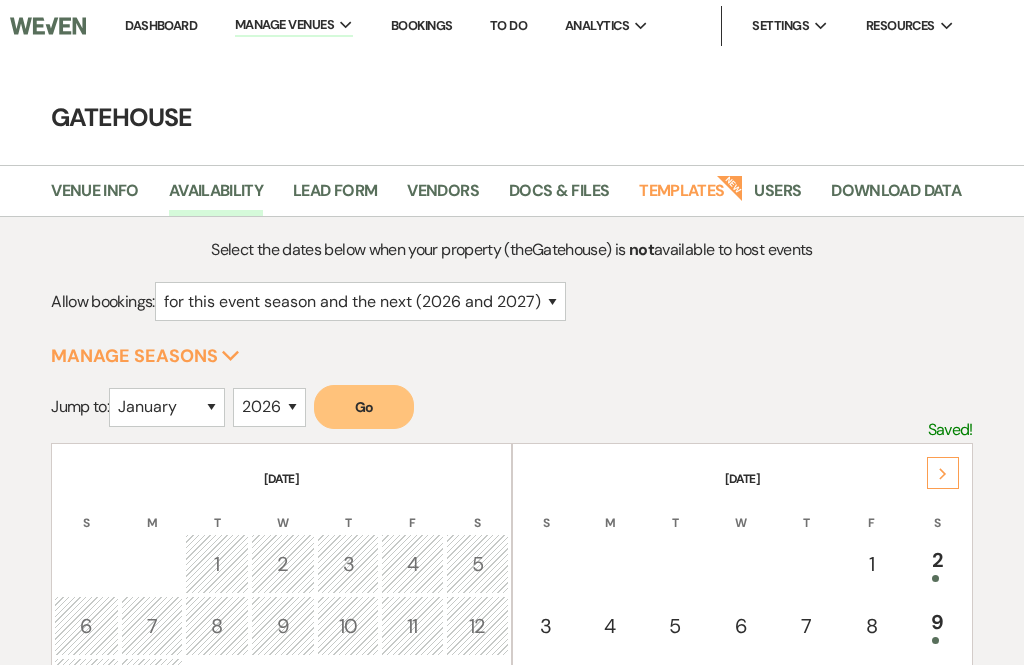 click on "Next" 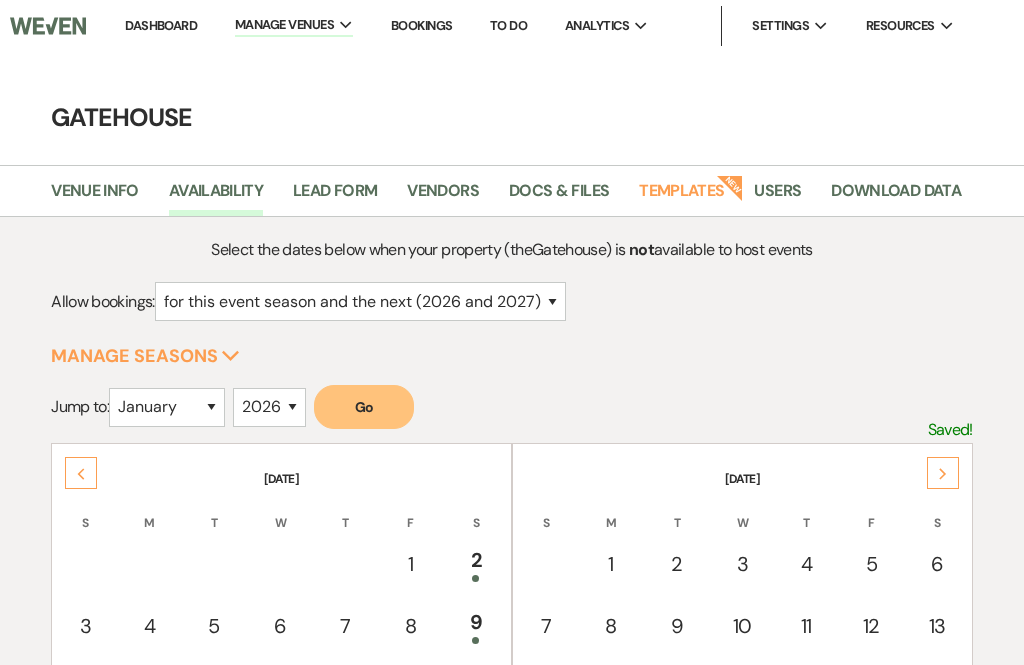 click on "Next" 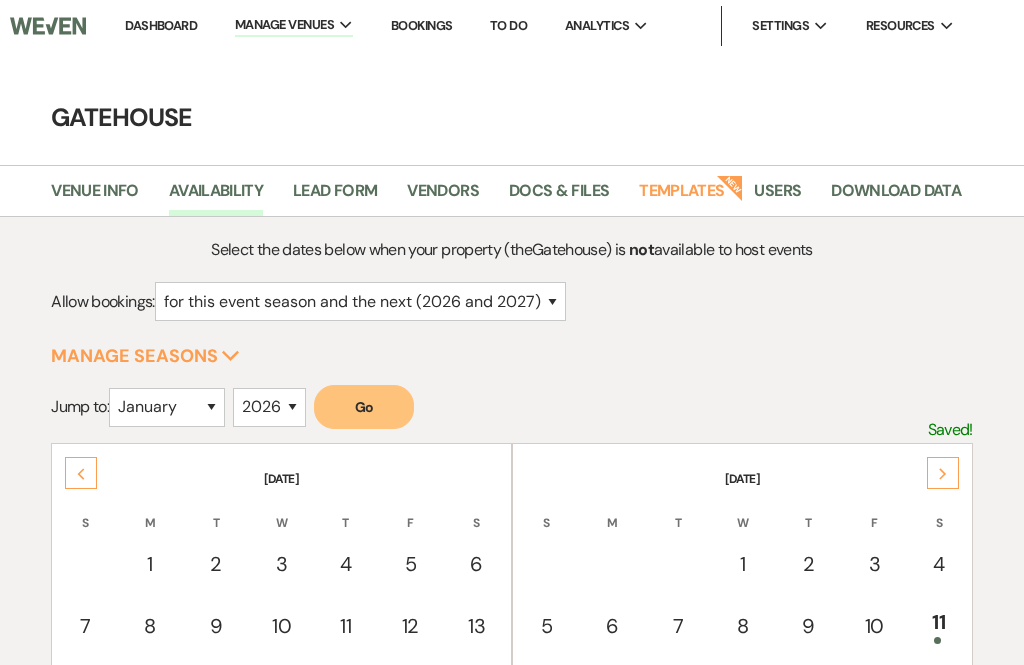 click 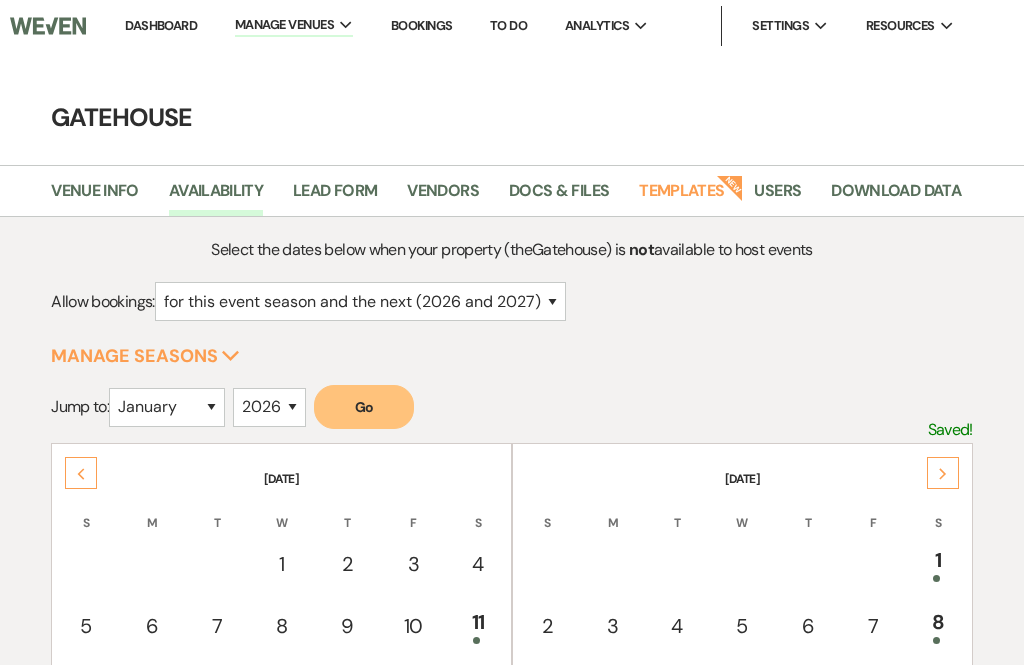 click on "Next" 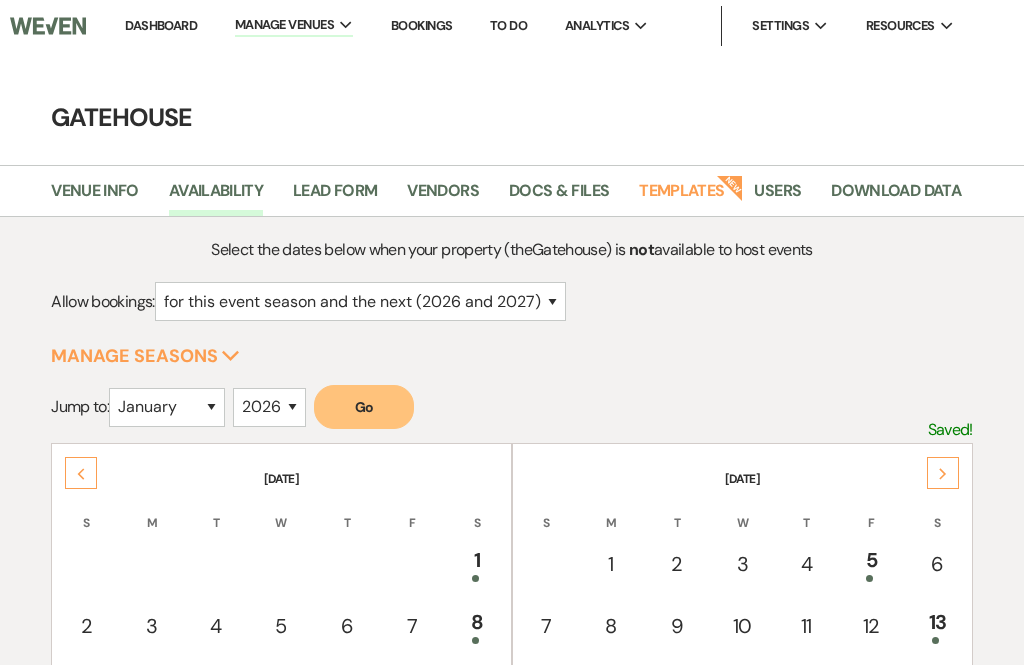 click 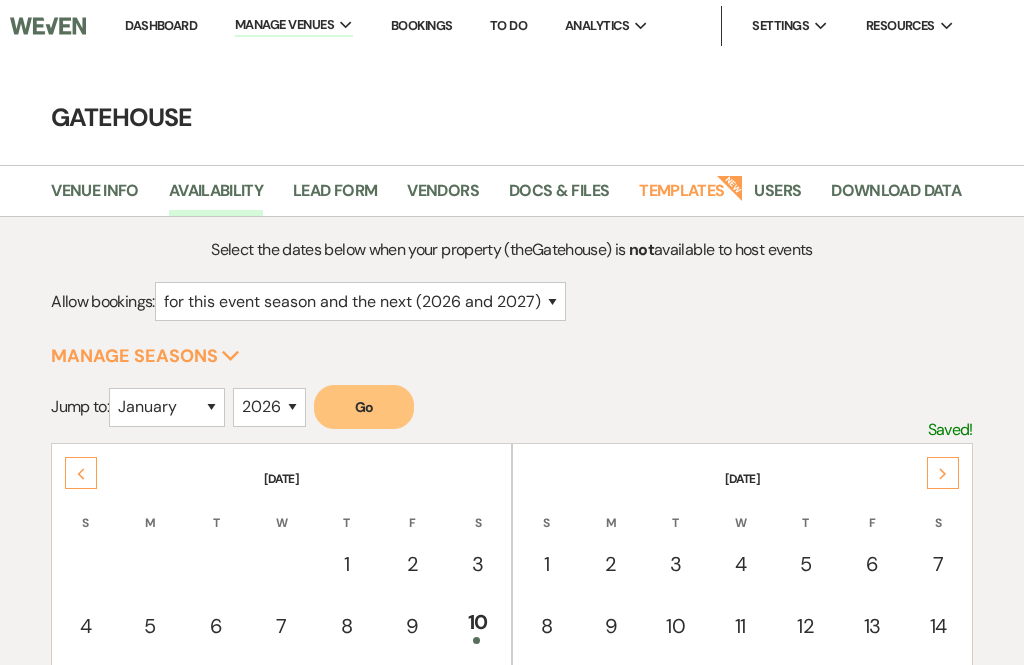 click on "Next" 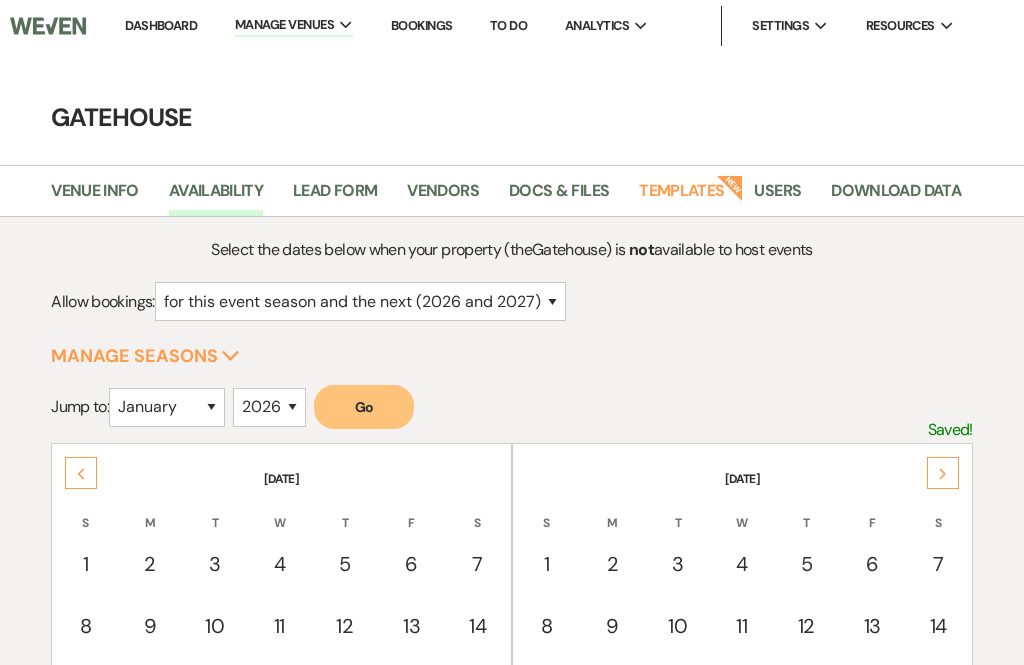 click on "Next" 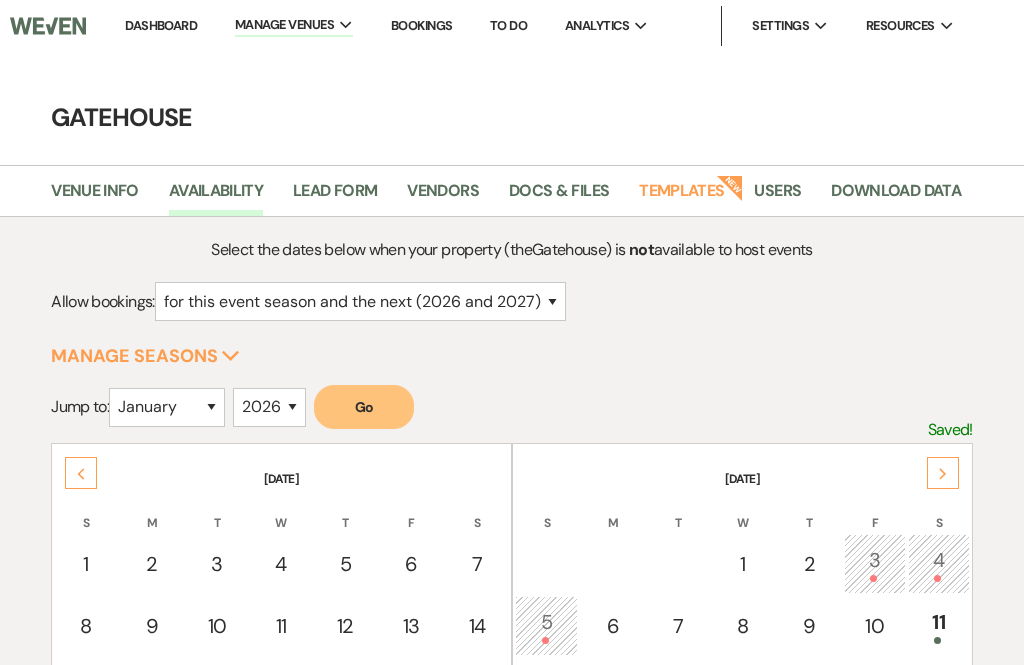 click on "Next" 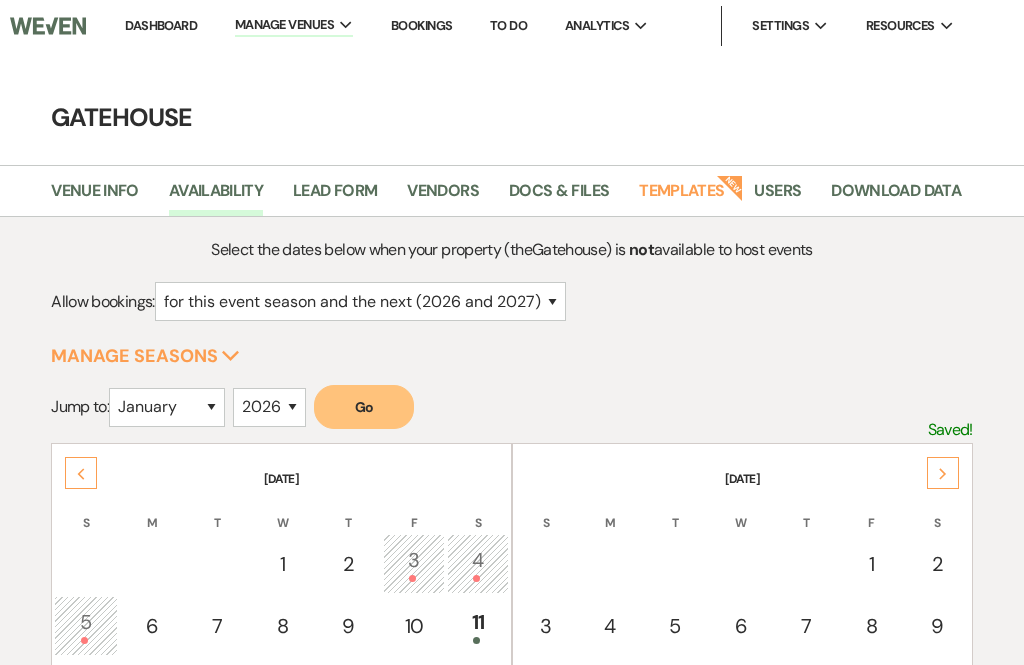 click 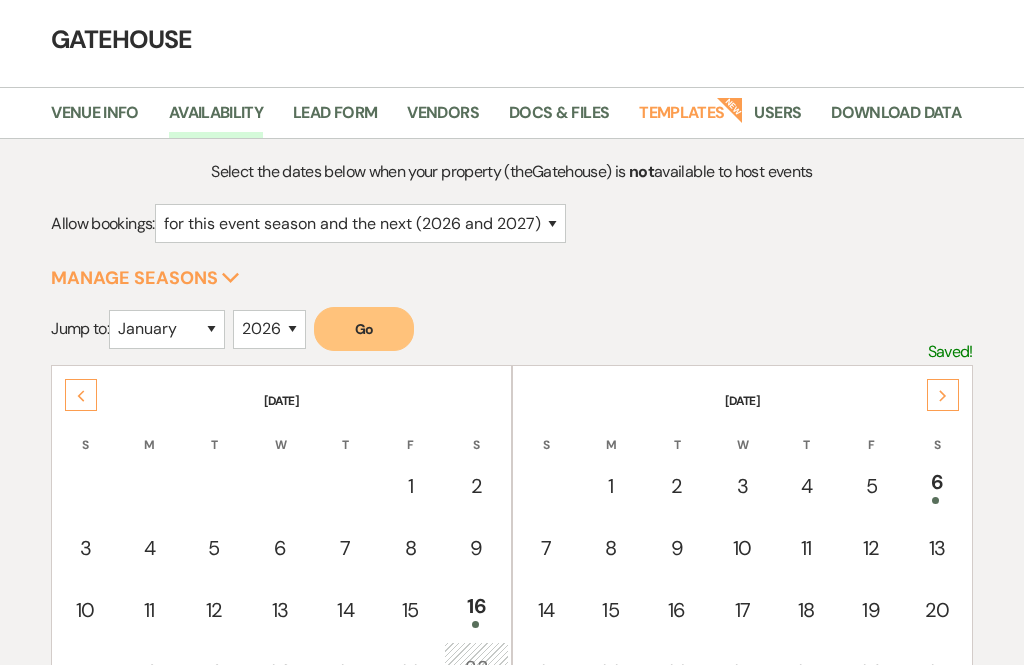 scroll, scrollTop: 0, scrollLeft: 0, axis: both 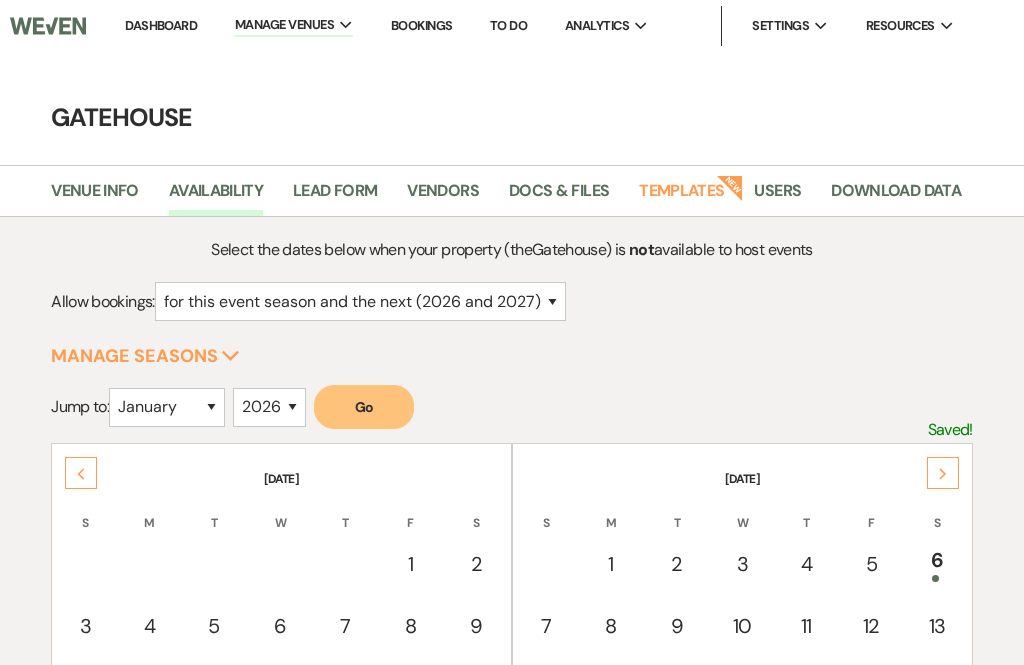 click on "Dashboard" at bounding box center [161, 25] 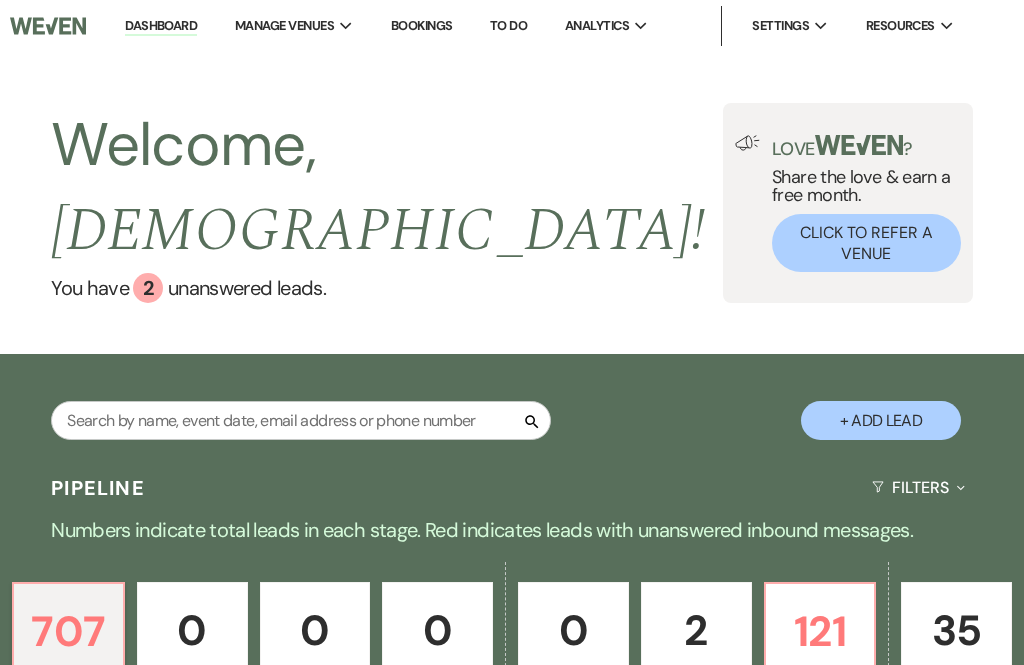 click on "+ Add Lead" at bounding box center (881, 420) 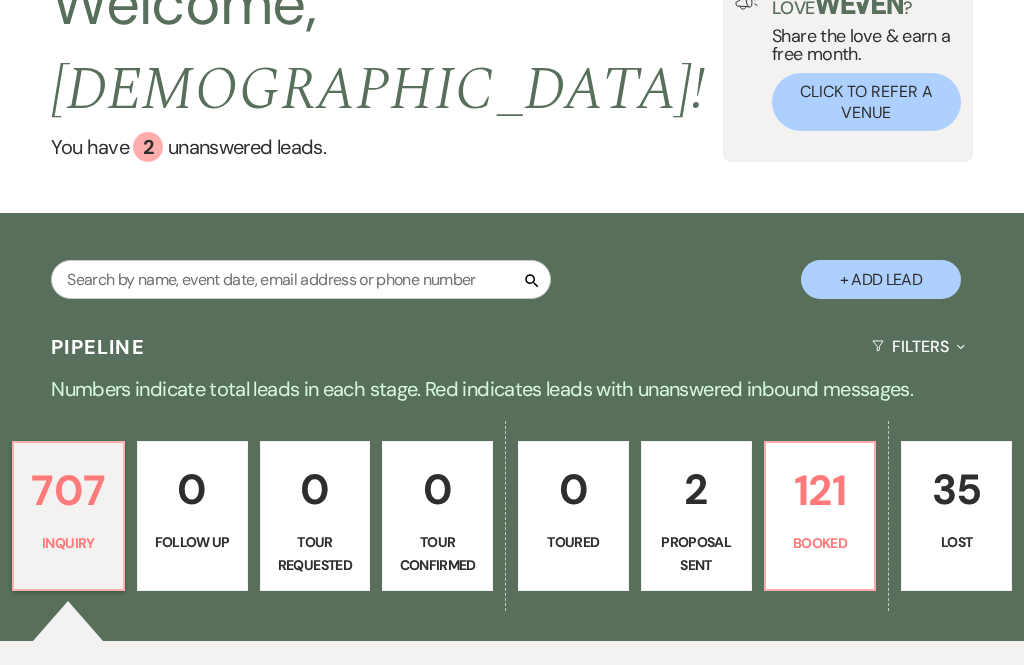 scroll, scrollTop: 145, scrollLeft: 0, axis: vertical 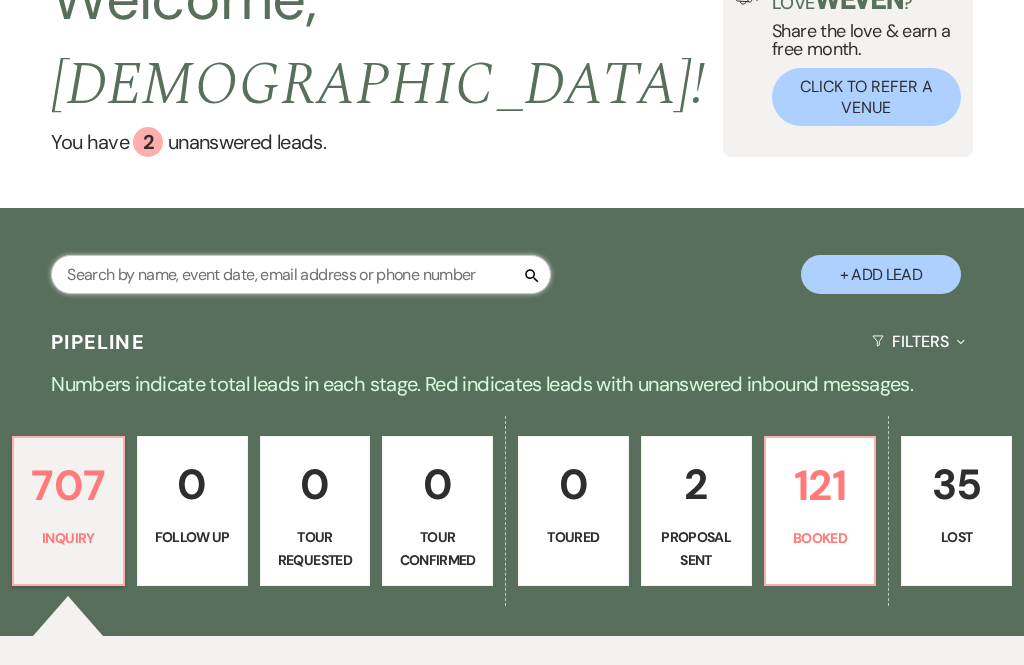 click at bounding box center [301, 275] 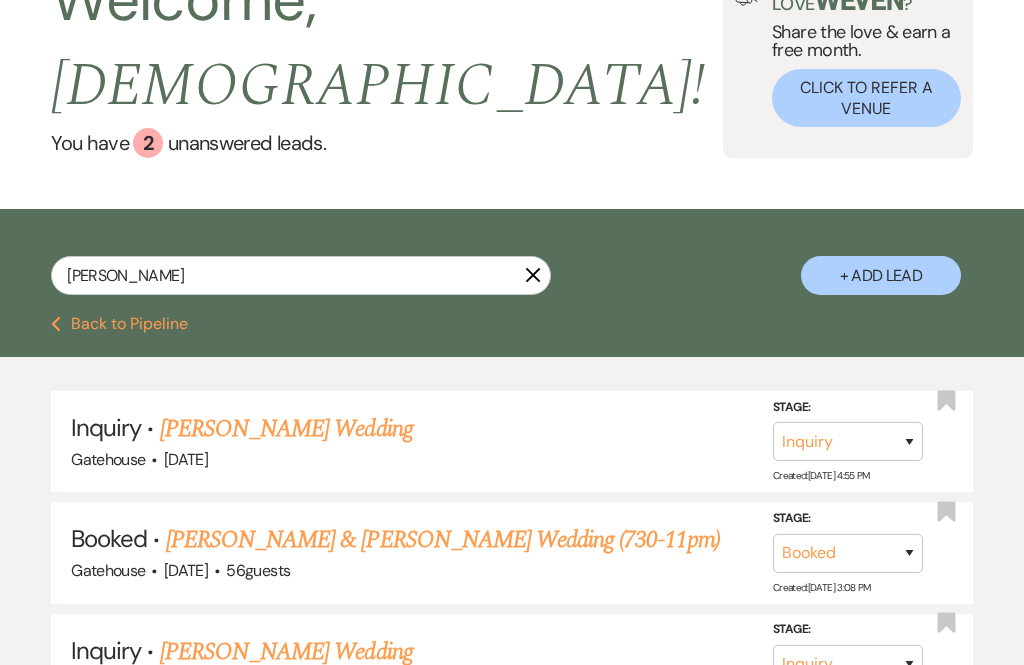 scroll, scrollTop: 0, scrollLeft: 0, axis: both 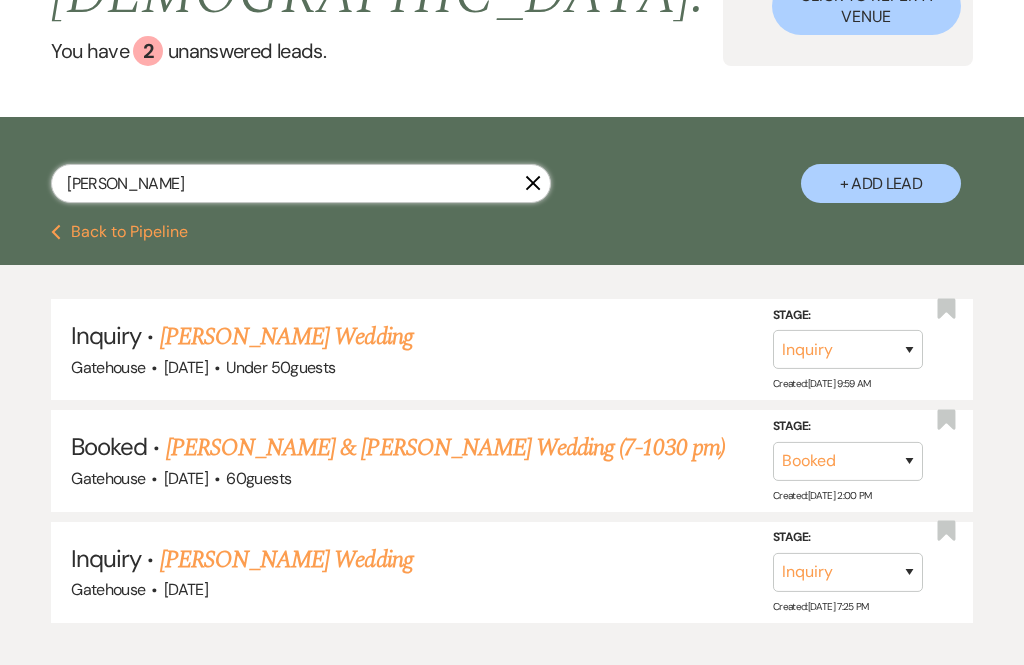 type on "[PERSON_NAME]" 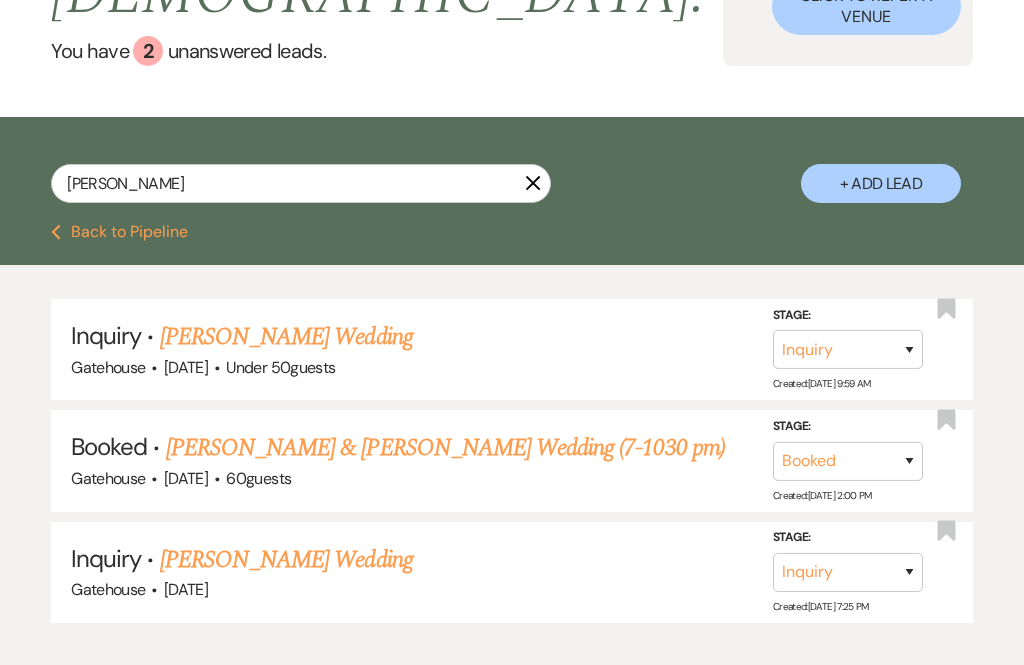 click on "[PERSON_NAME]" at bounding box center (301, 183) 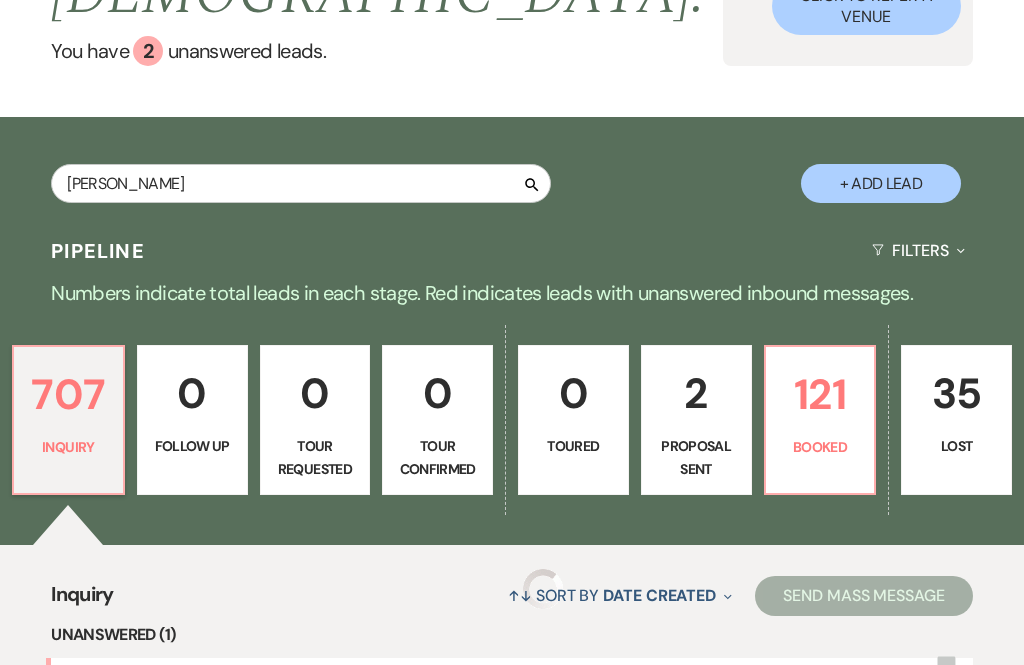 type 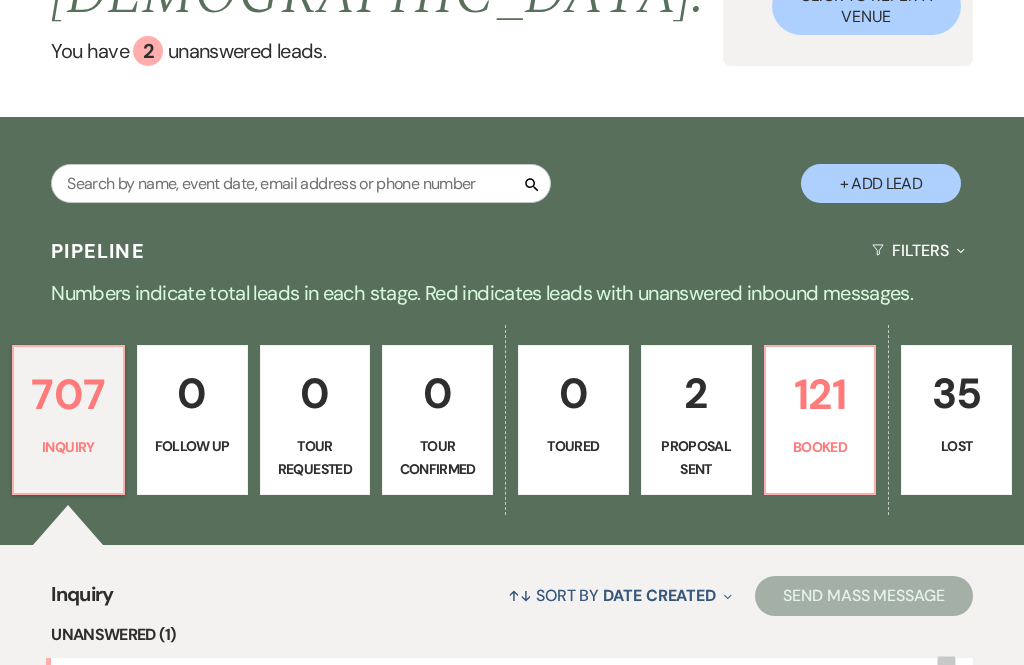 scroll, scrollTop: 0, scrollLeft: 0, axis: both 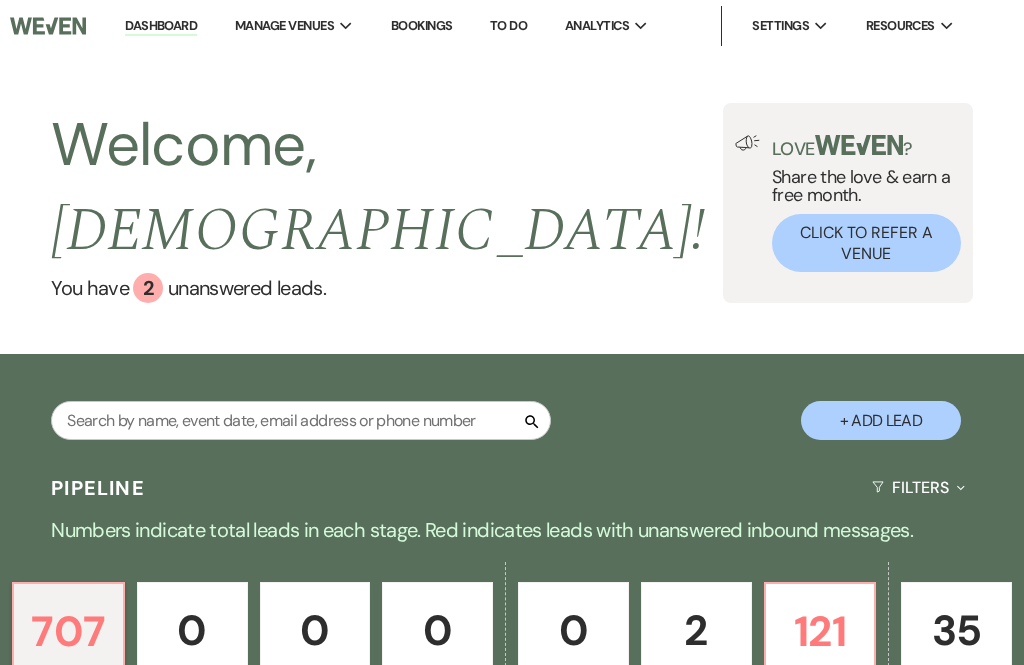 click on "+ Add Lead" at bounding box center [881, 420] 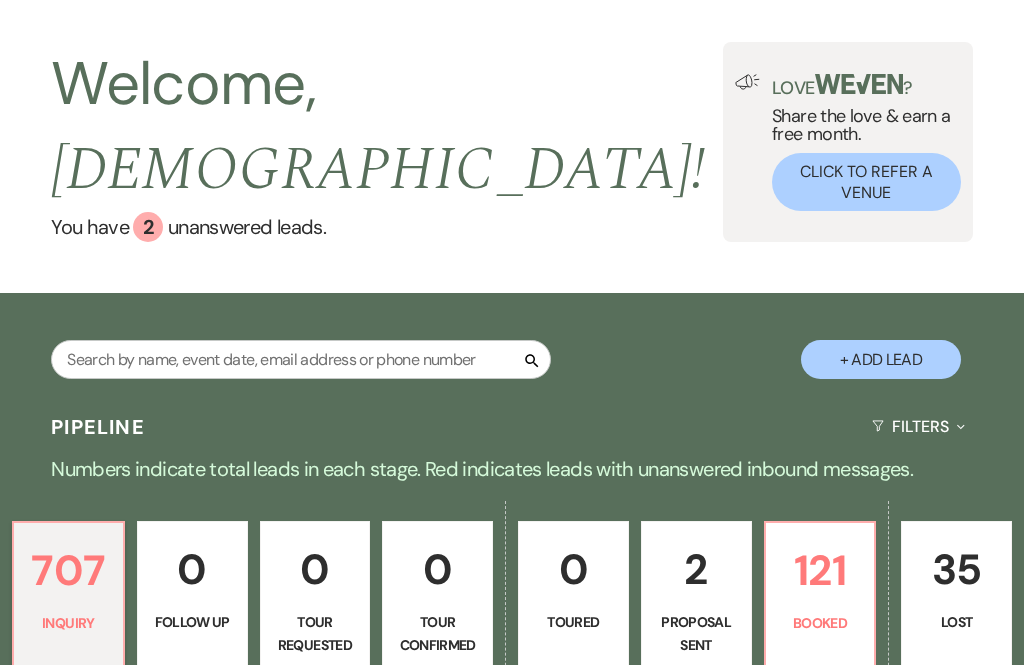 scroll, scrollTop: 61, scrollLeft: 0, axis: vertical 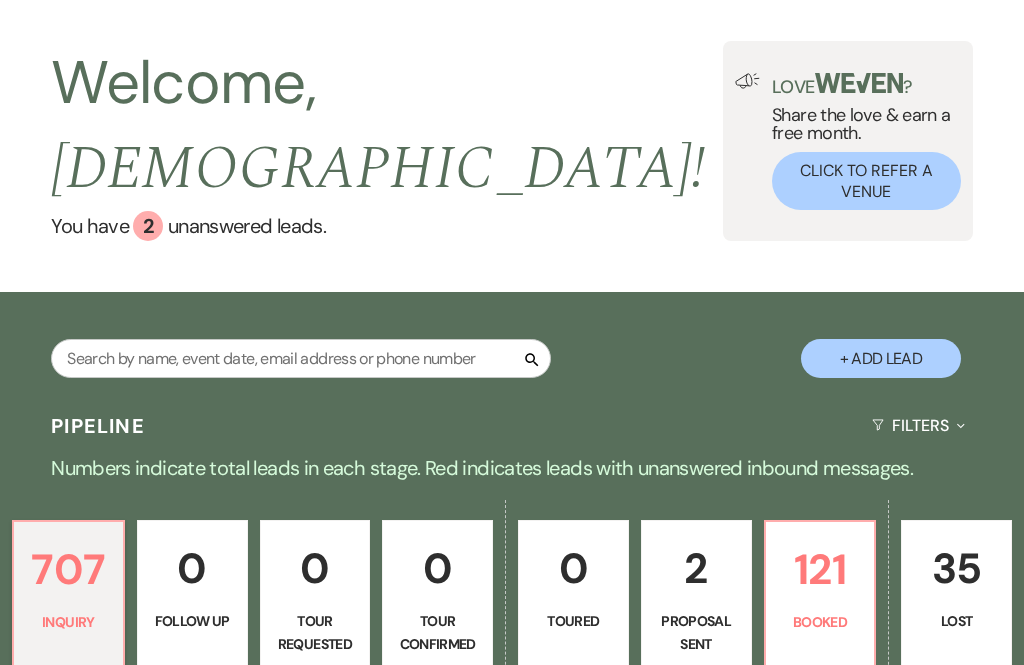 click on "+ Add Lead" at bounding box center [881, 359] 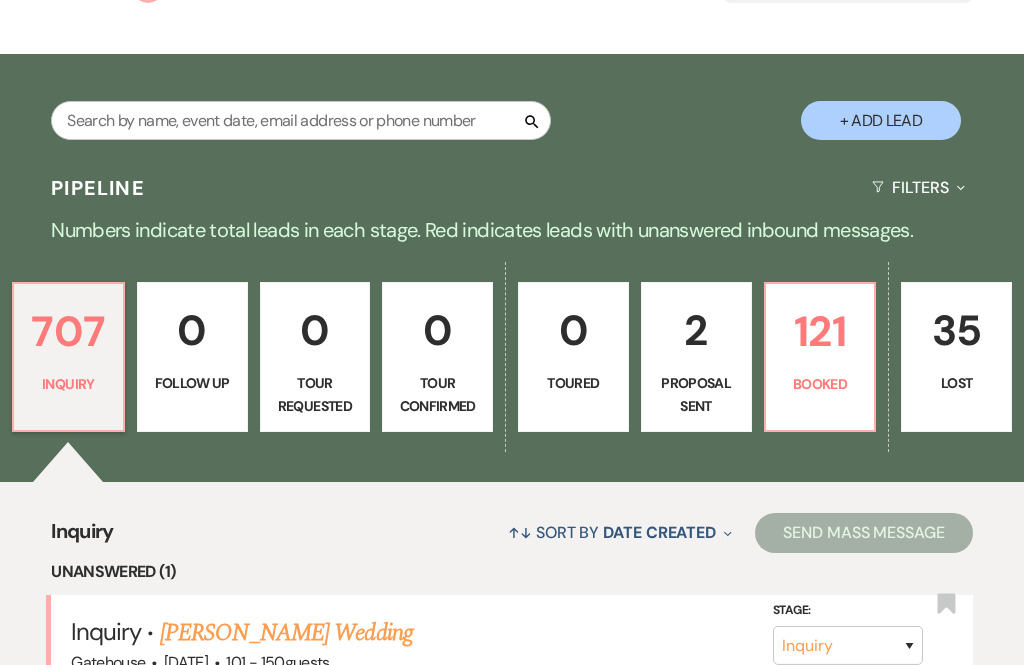 scroll, scrollTop: 266, scrollLeft: 0, axis: vertical 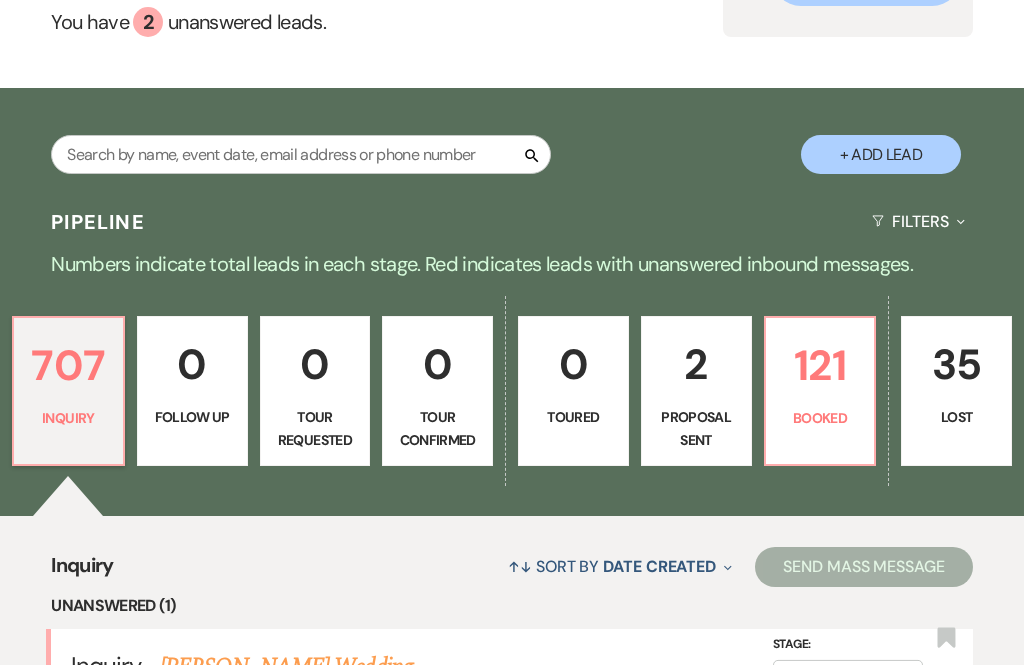 click on "+ Add Lead" at bounding box center (881, 154) 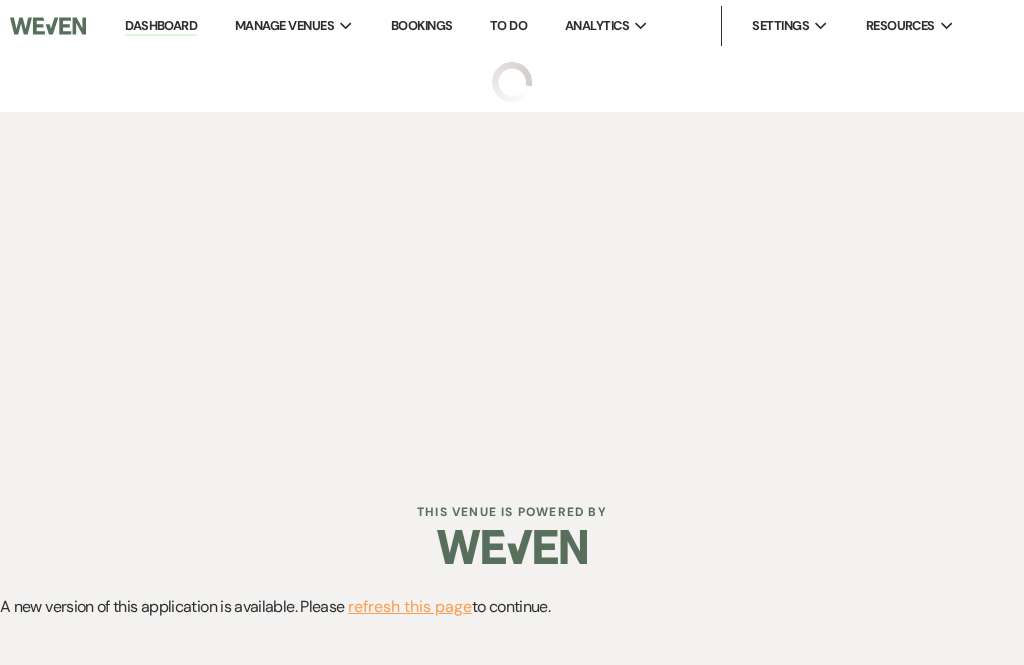 scroll, scrollTop: 0, scrollLeft: 0, axis: both 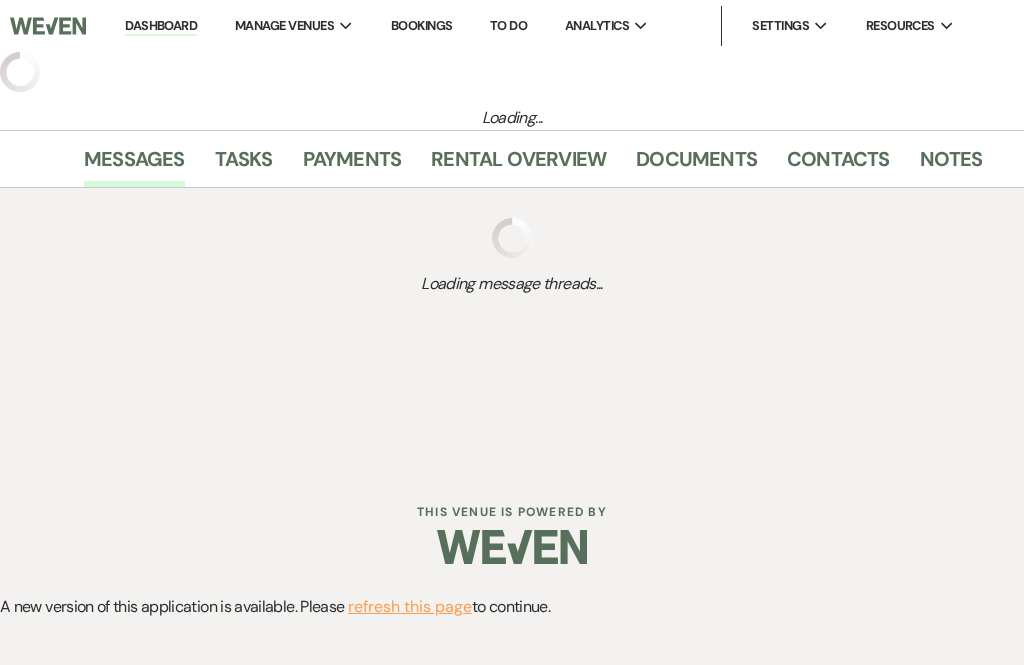 select on "2" 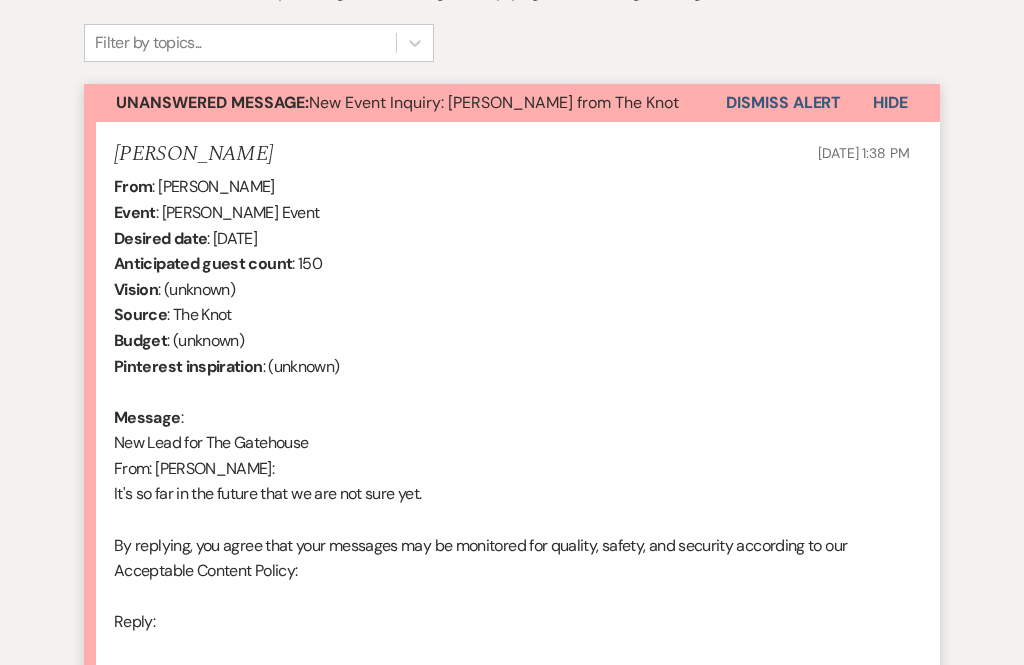scroll, scrollTop: 679, scrollLeft: 0, axis: vertical 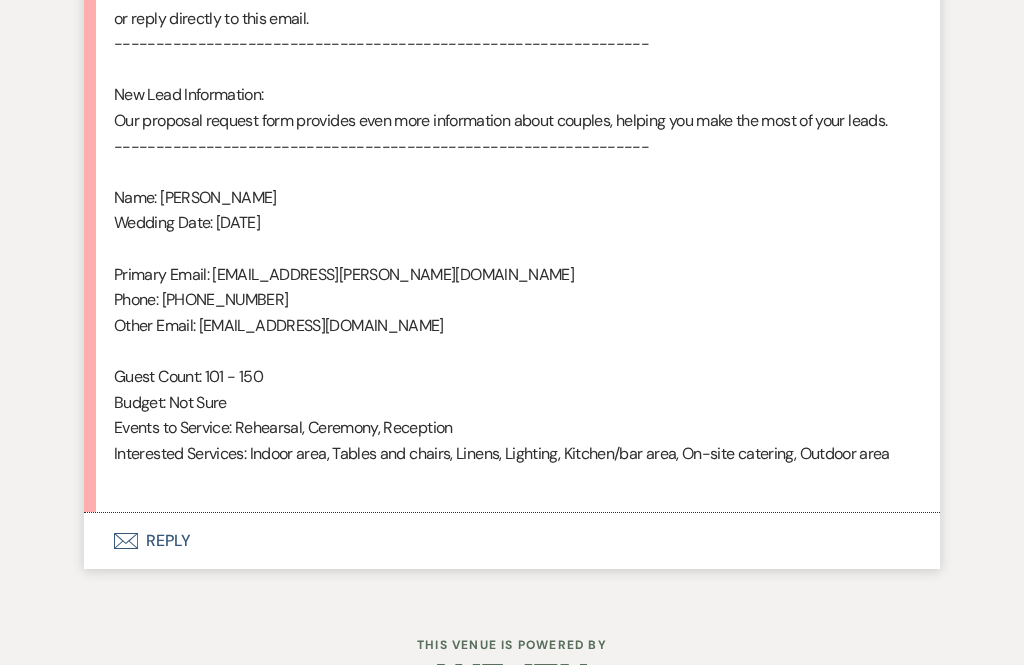 click on "Envelope Reply" at bounding box center (512, 541) 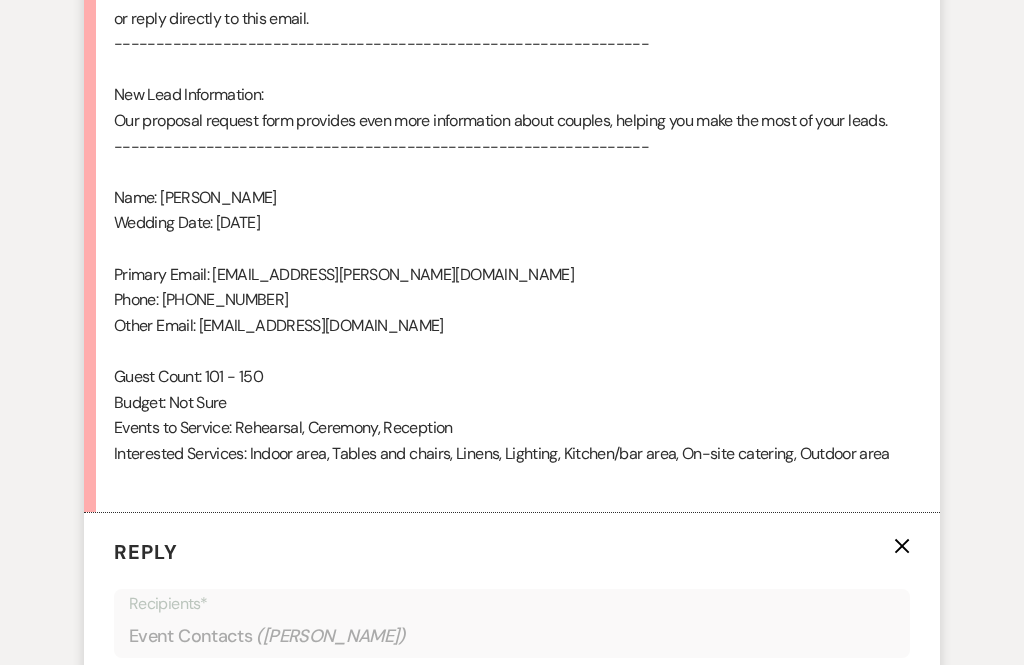 scroll, scrollTop: 1647, scrollLeft: 0, axis: vertical 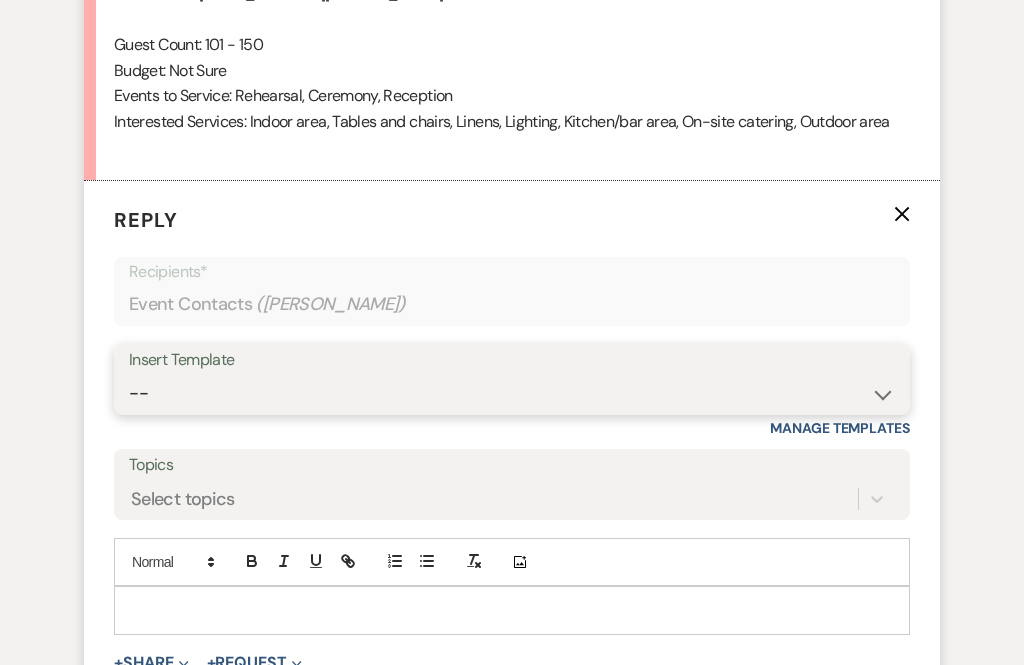 click on "-- Tour Request Response Proposal 6-9 Month Check-in Happy 1 Month Anniversary! Planning Portal Introduction (Booked Events) Contract  Initial Inquiry Response Booking Inquiry Proposal Follow Up Cancellation Initial Inquiry Follow-Up" at bounding box center [512, 393] 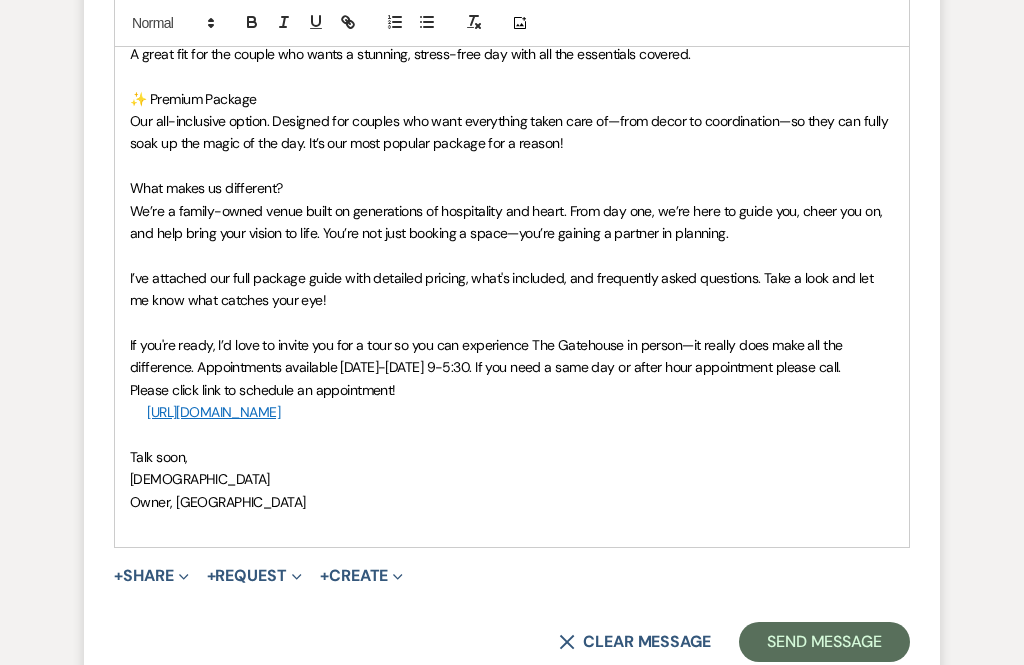 scroll, scrollTop: 2518, scrollLeft: 0, axis: vertical 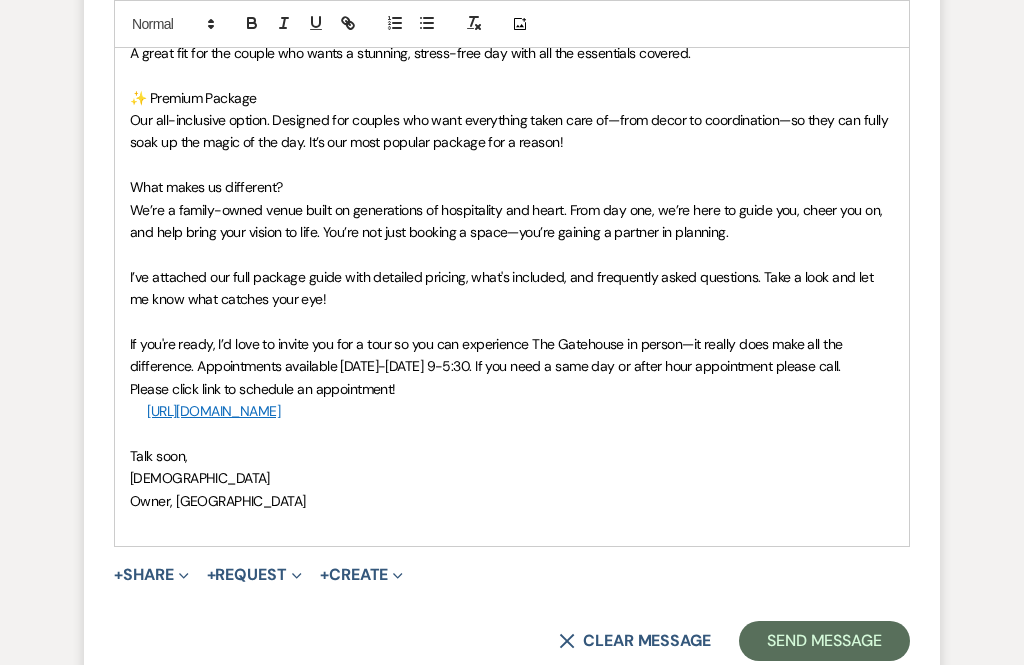 click on "+  Share Expand" at bounding box center [151, 575] 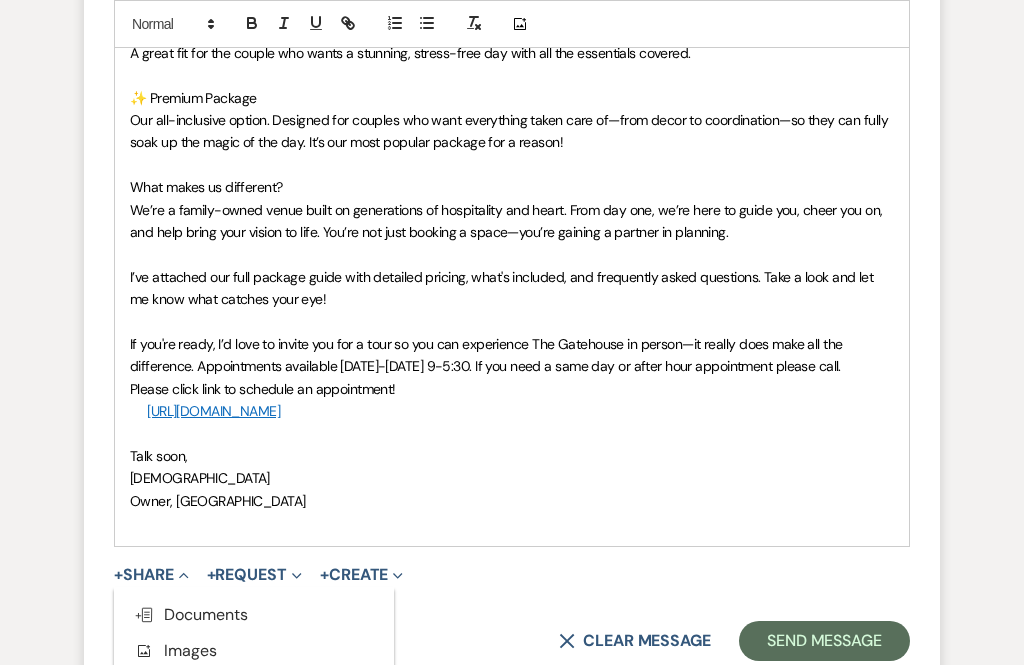 click on "Doc Upload Documents" at bounding box center [191, 614] 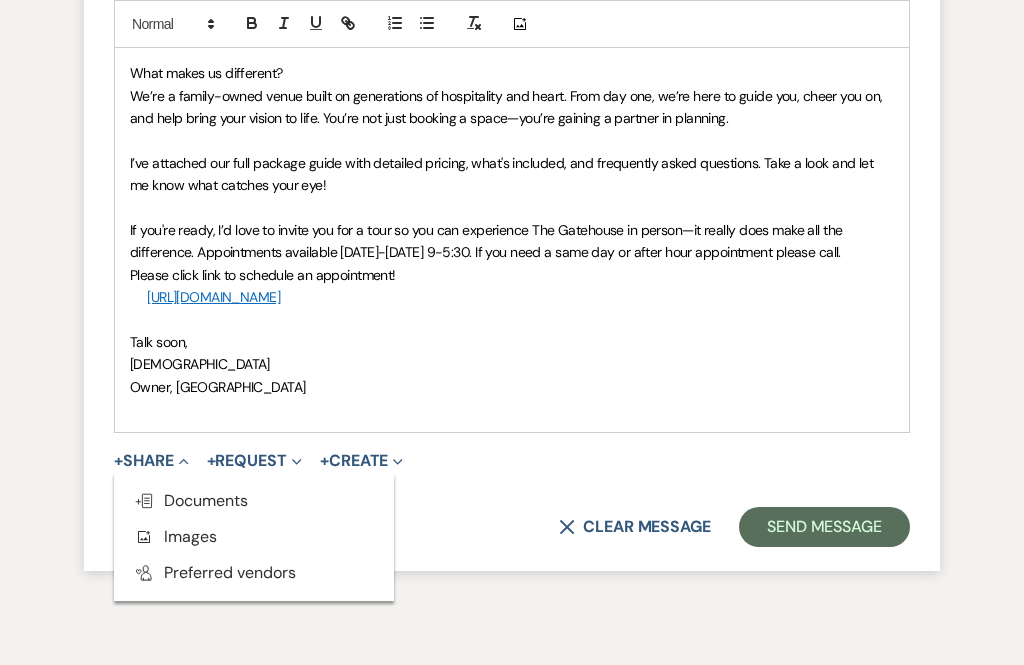 scroll, scrollTop: 2642, scrollLeft: 0, axis: vertical 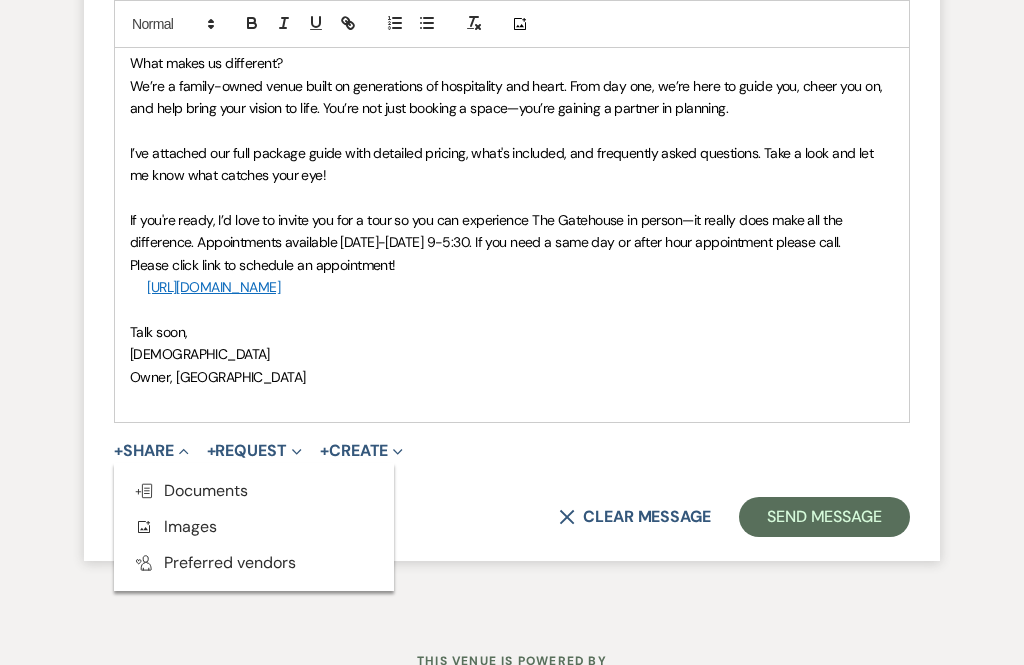 click on "refresh this page" at bounding box center (410, 757) 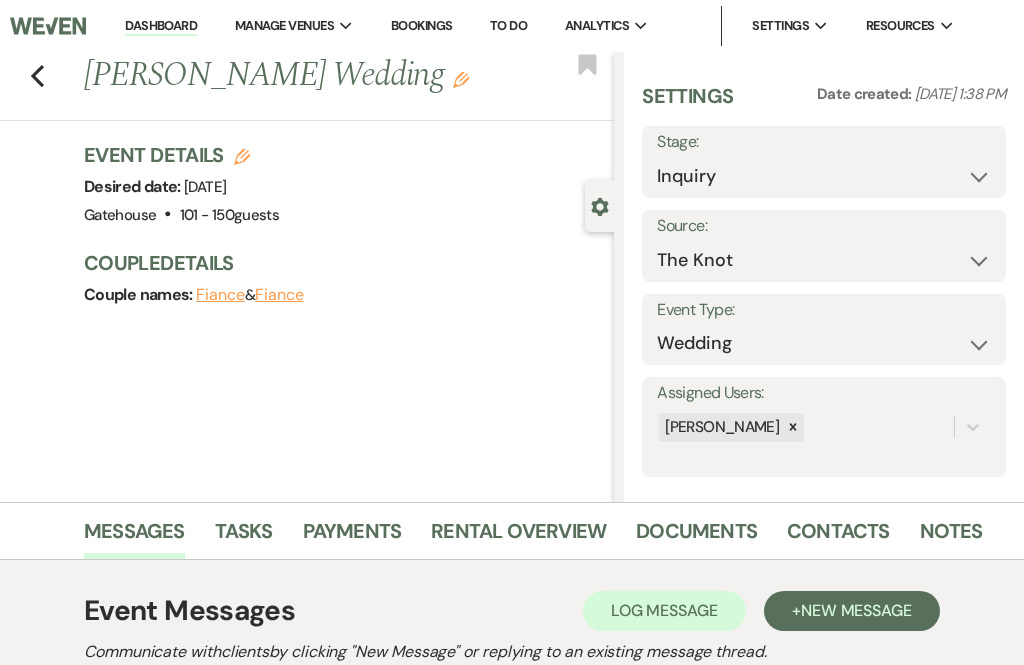 scroll, scrollTop: 1679, scrollLeft: 0, axis: vertical 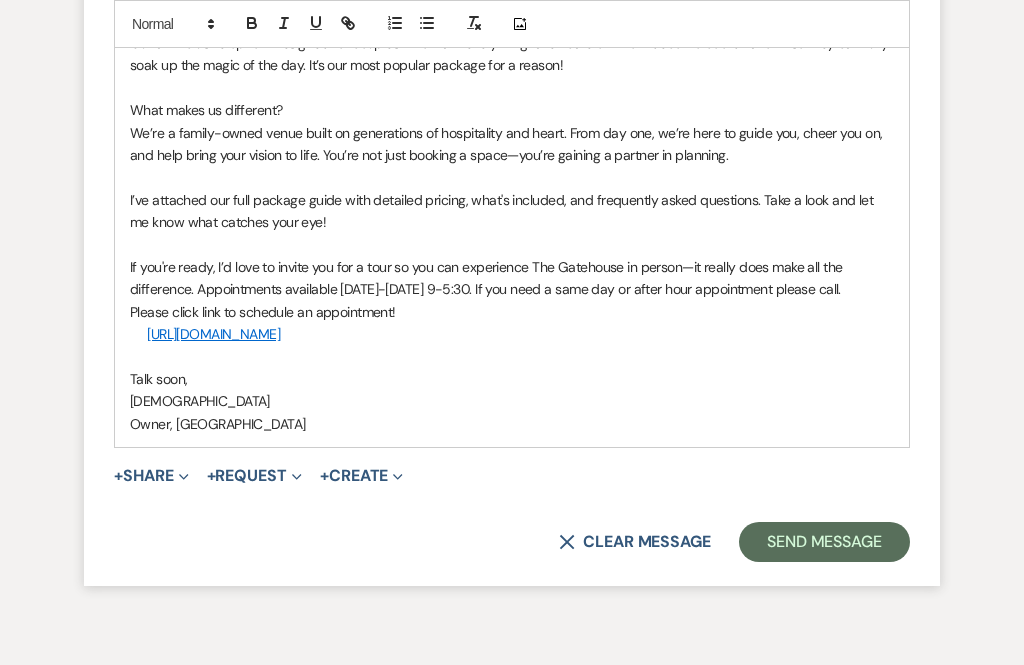 click on "+  Share Expand" at bounding box center (151, 476) 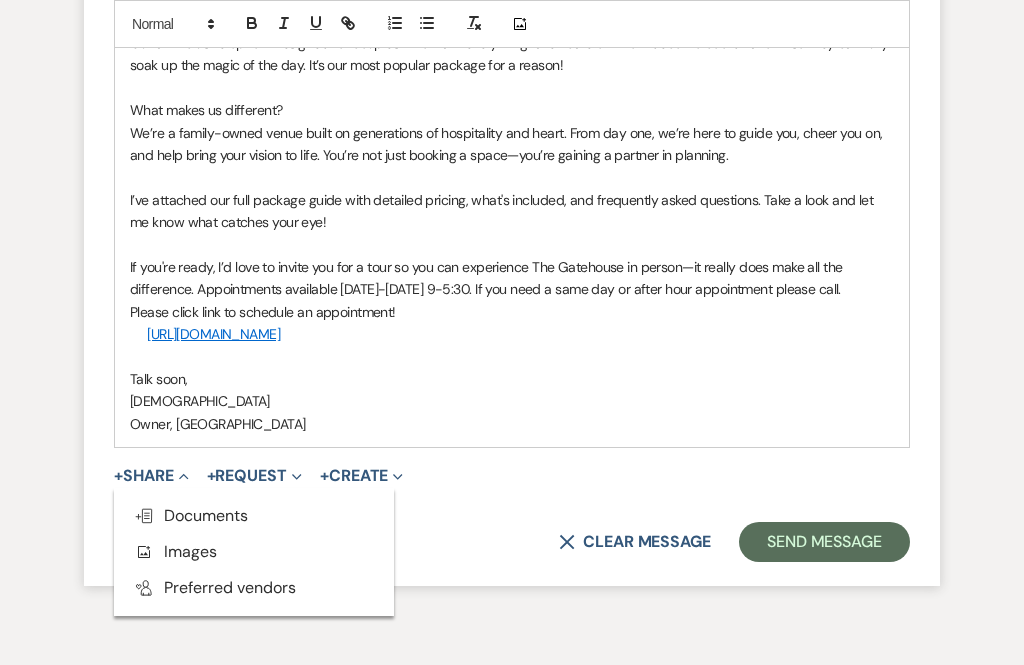 click on "Doc Upload Documents" at bounding box center [191, 515] 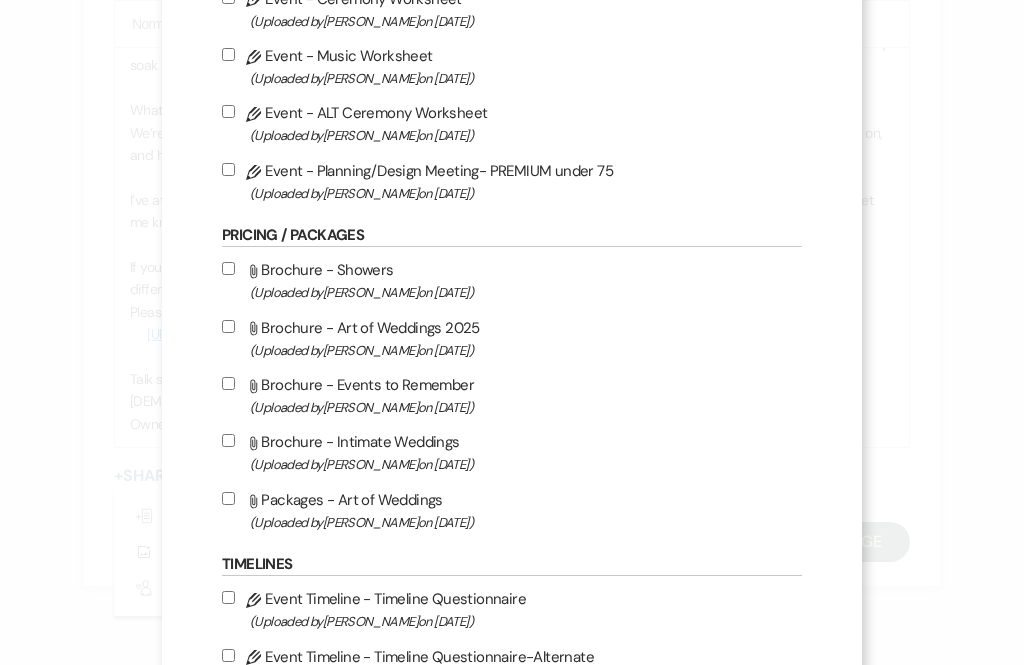 scroll, scrollTop: 1198, scrollLeft: 0, axis: vertical 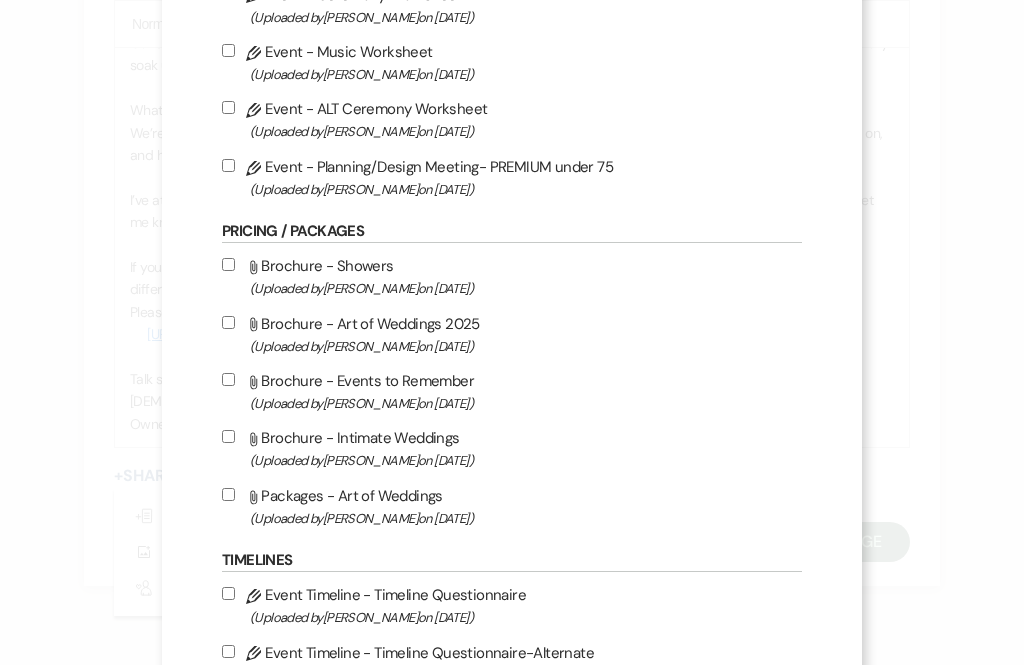 click on "(Uploaded by  Christi Edwards  on   Jun 20th, 2023 )" at bounding box center [526, 288] 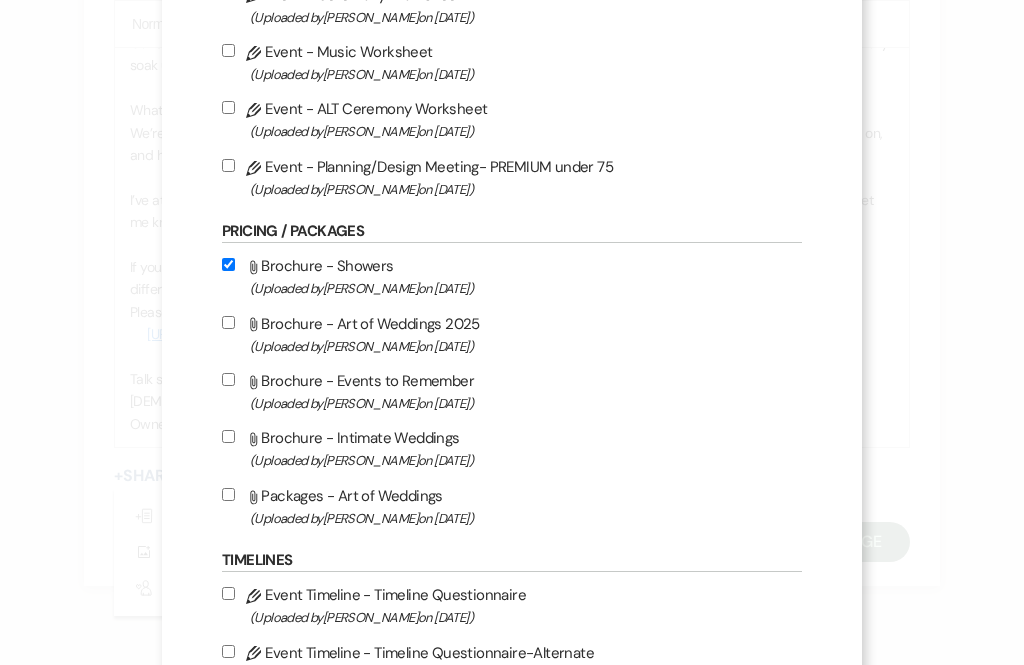 checkbox on "true" 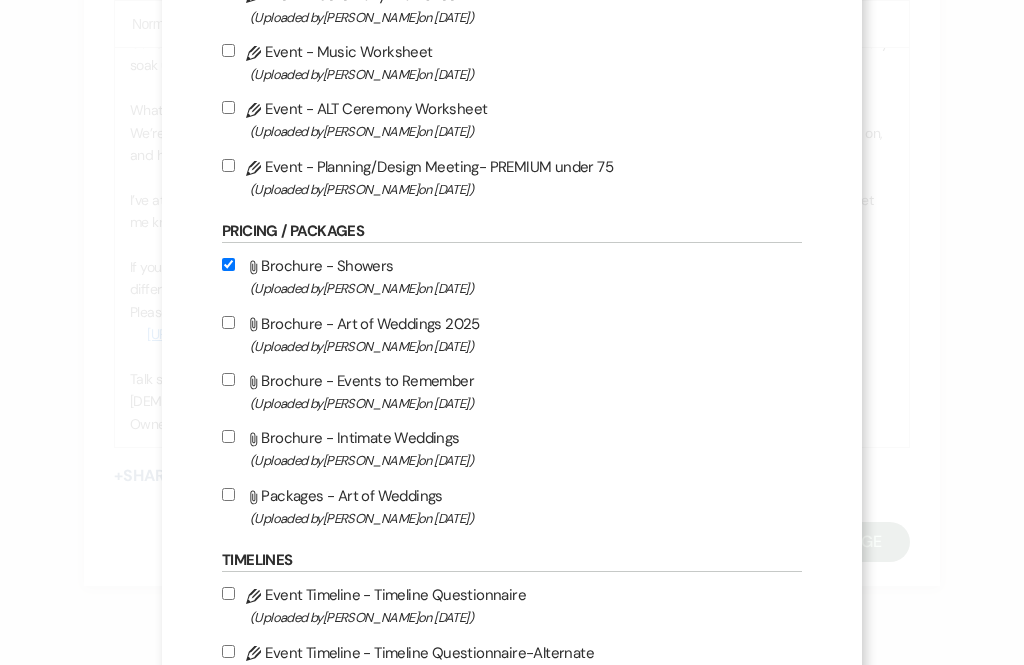 click on "Attach File Brochure - Art of Weddings 2025 (Uploaded by  Christi Edwards  on   Jul 8th, 2025 )" at bounding box center [228, 322] 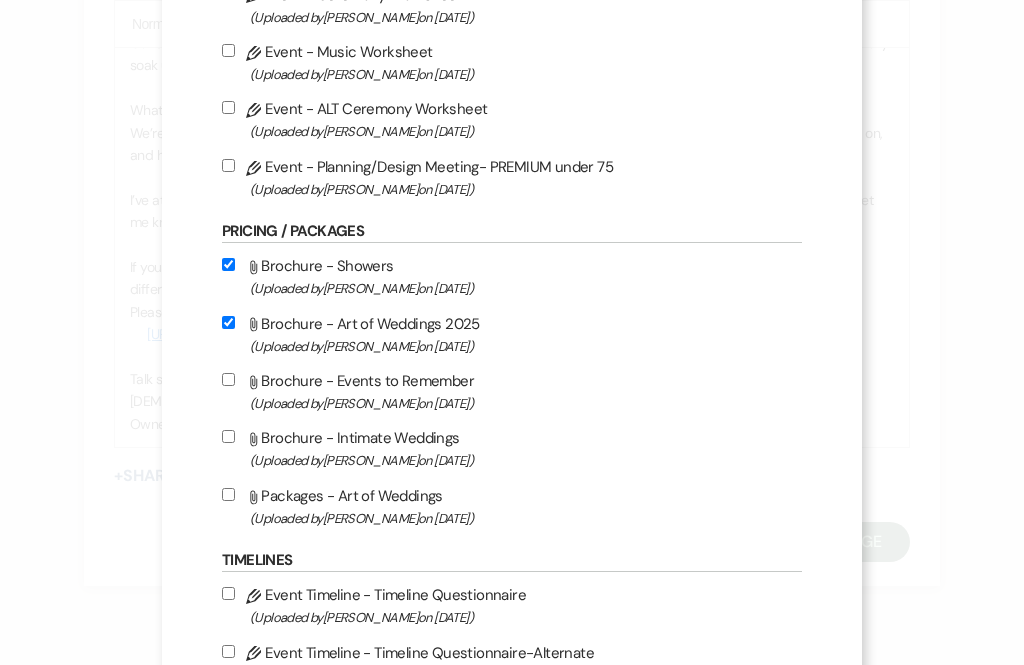 checkbox on "true" 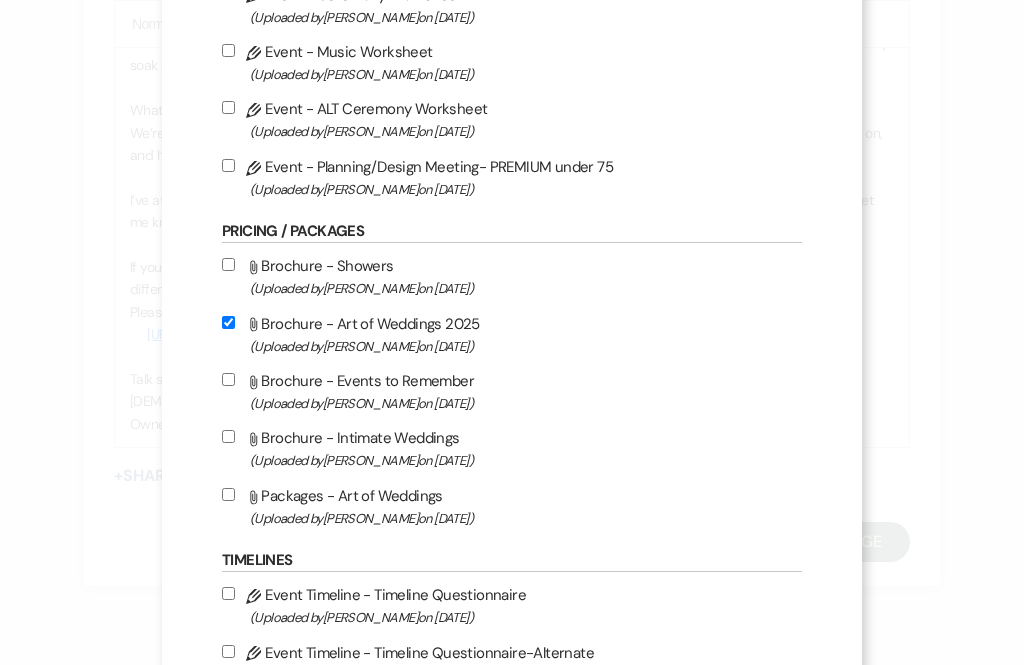checkbox on "false" 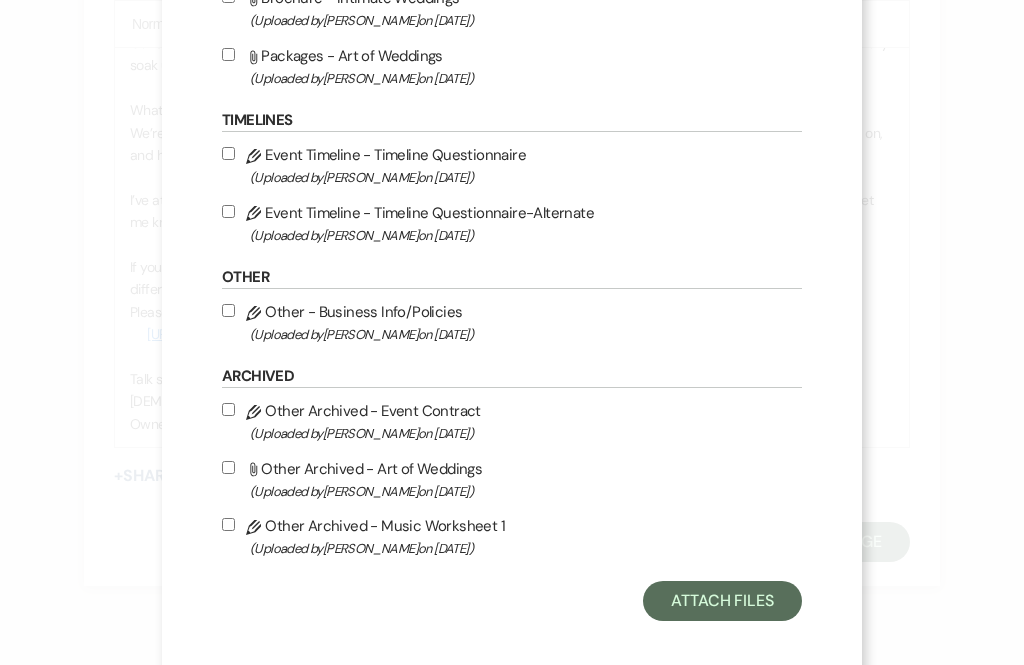 scroll, scrollTop: 1637, scrollLeft: 0, axis: vertical 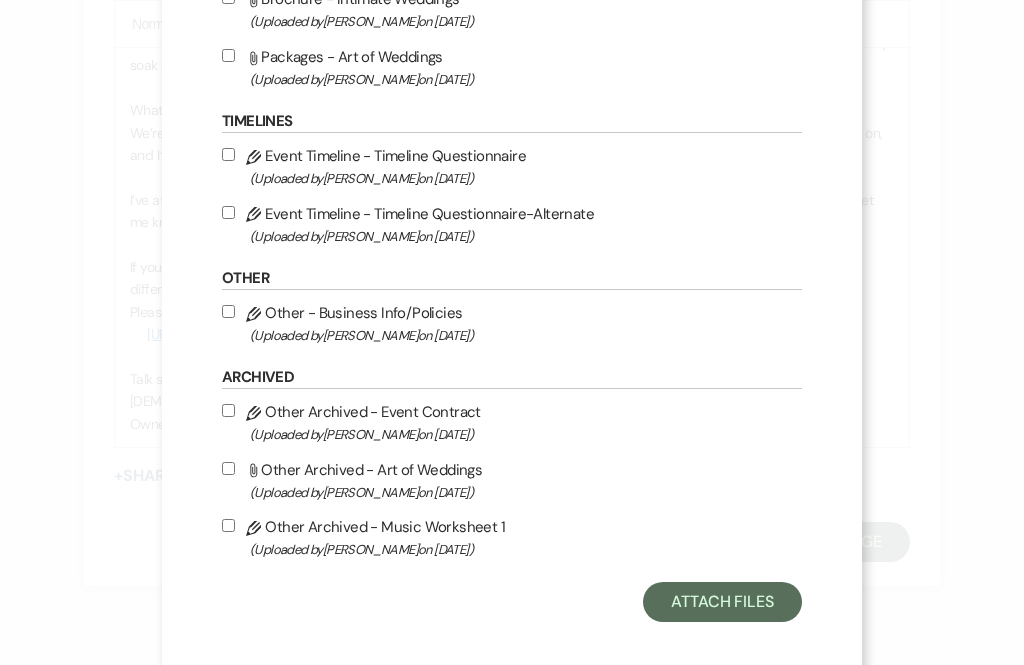 click on "Attach Files" at bounding box center [722, 602] 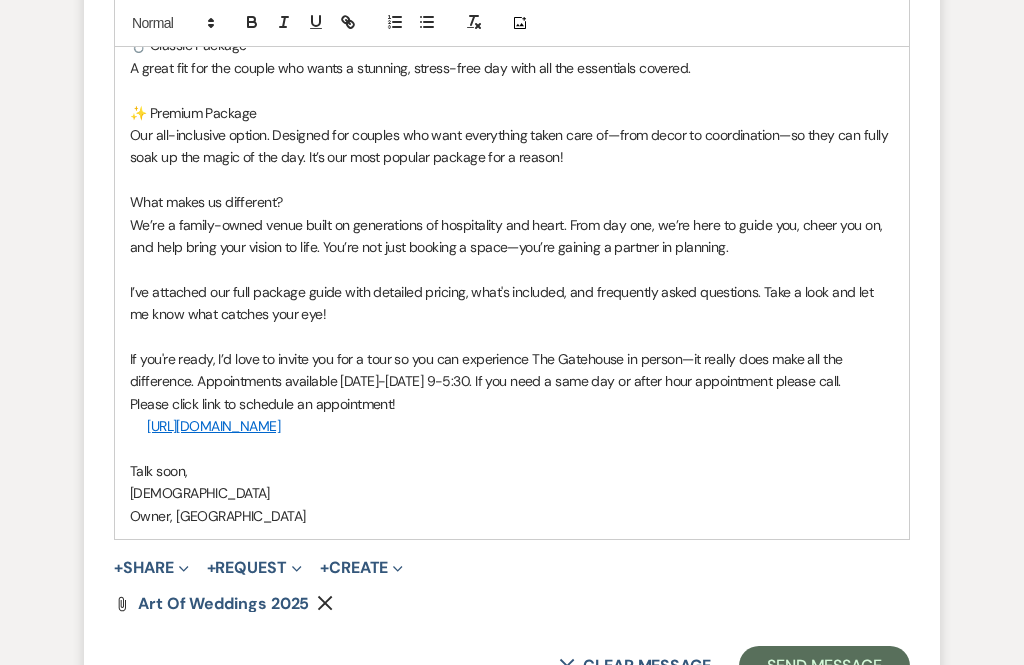 scroll, scrollTop: 2627, scrollLeft: 0, axis: vertical 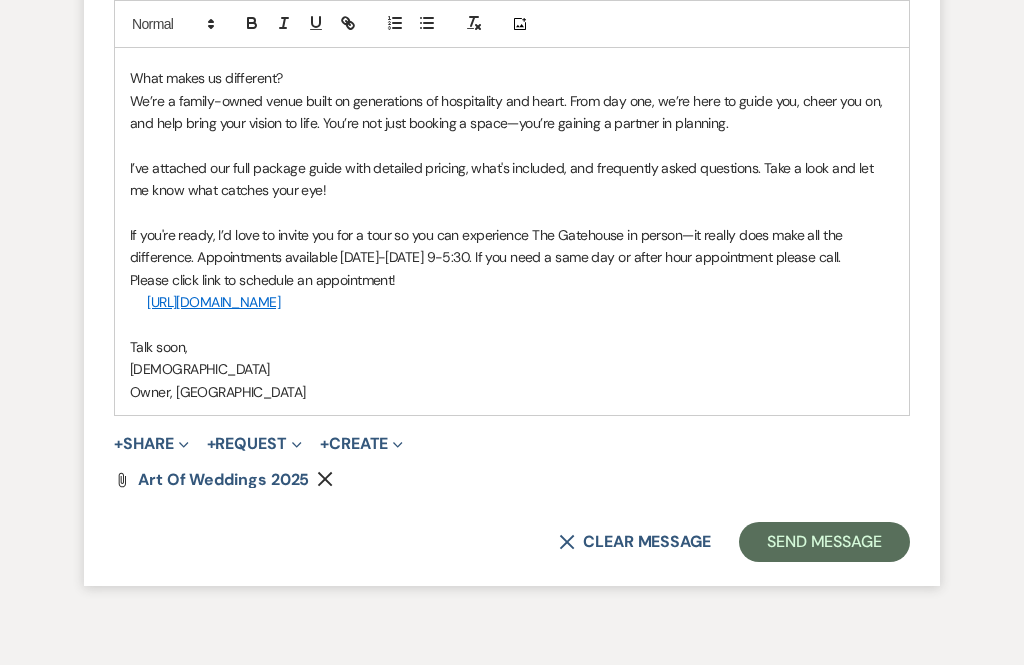 click on "Send Message" at bounding box center (824, 542) 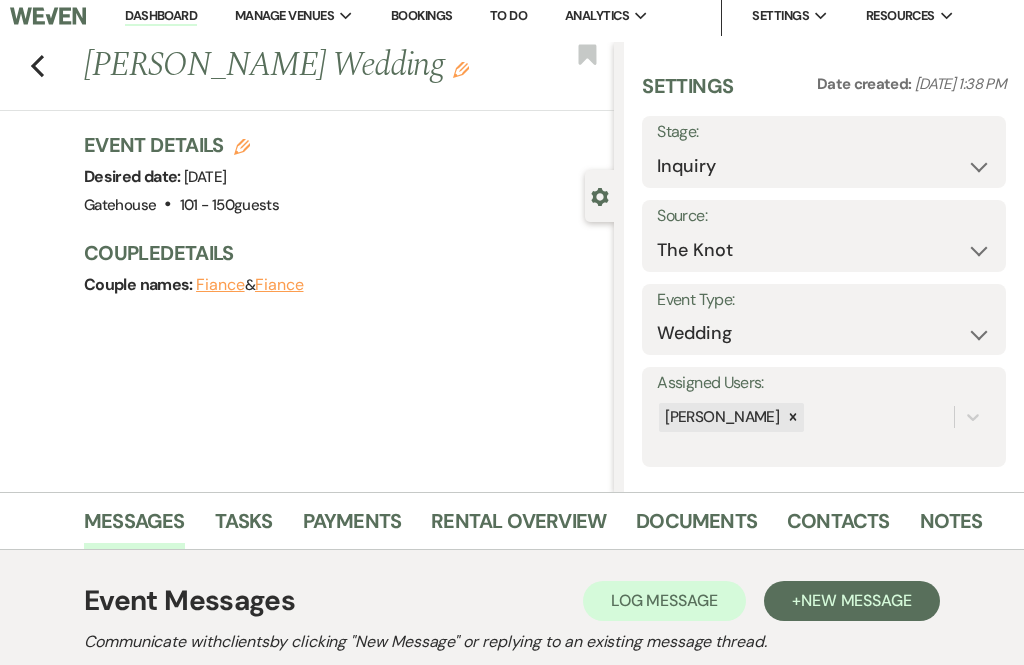 scroll, scrollTop: 0, scrollLeft: 0, axis: both 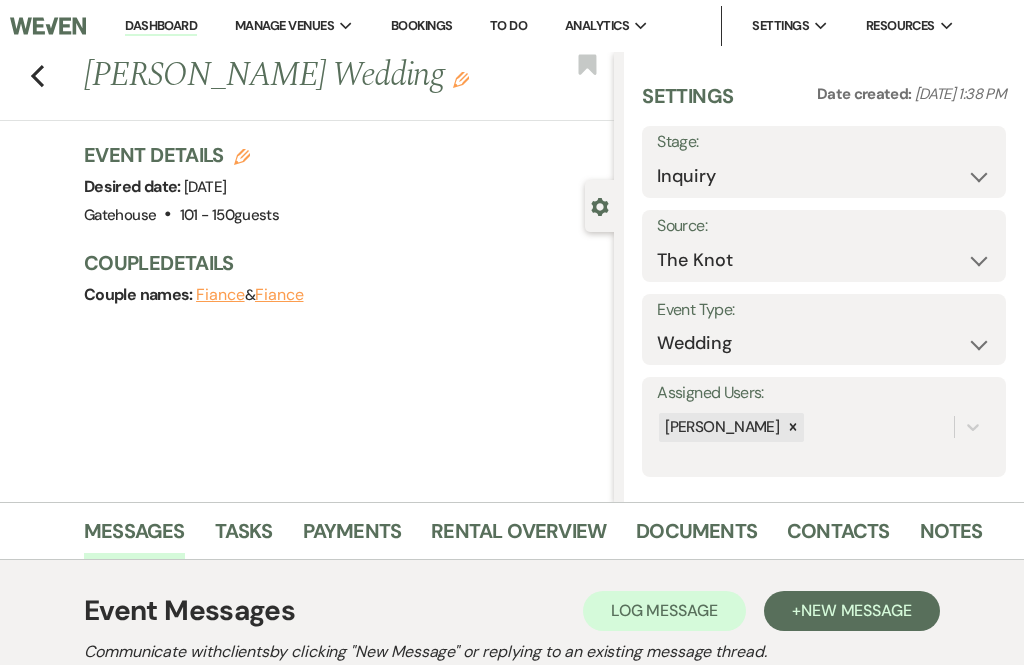 click on "Previous" 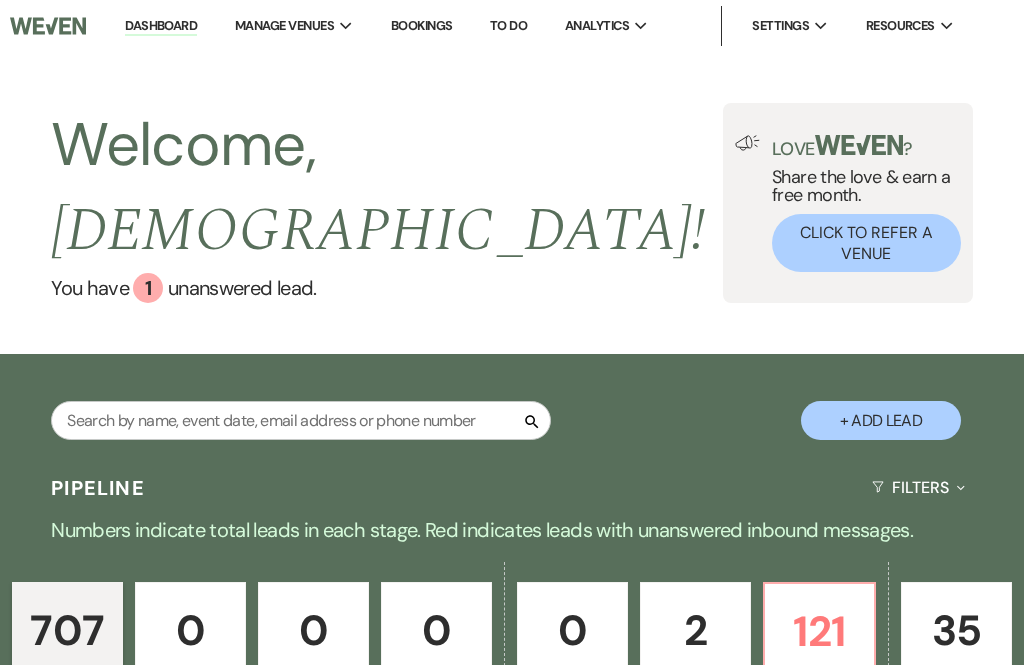 scroll, scrollTop: 244, scrollLeft: 0, axis: vertical 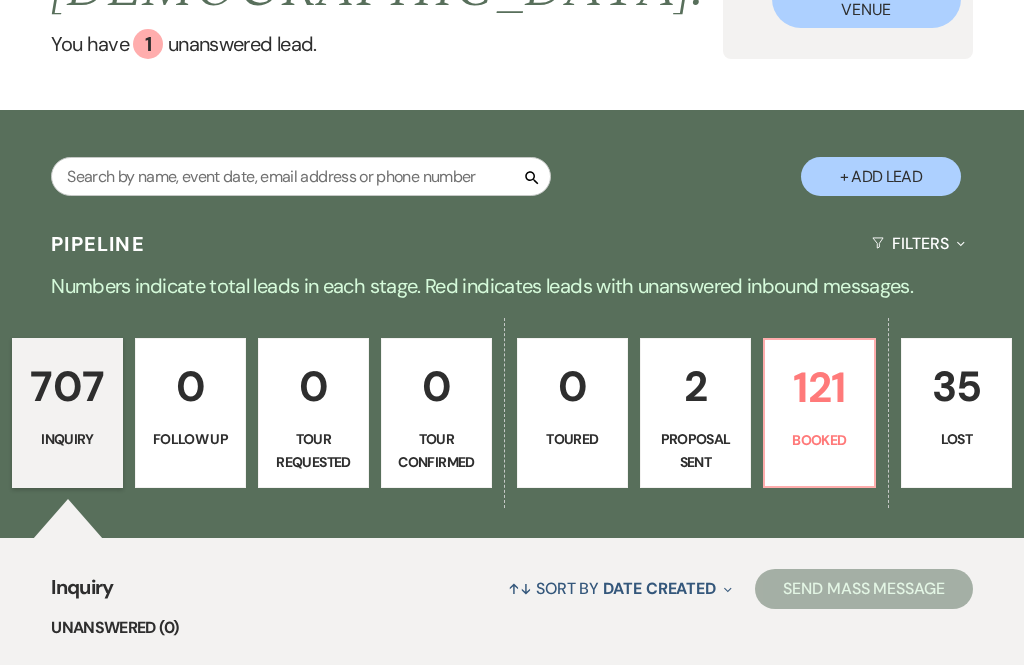 click on "+ Add Lead" at bounding box center (881, 176) 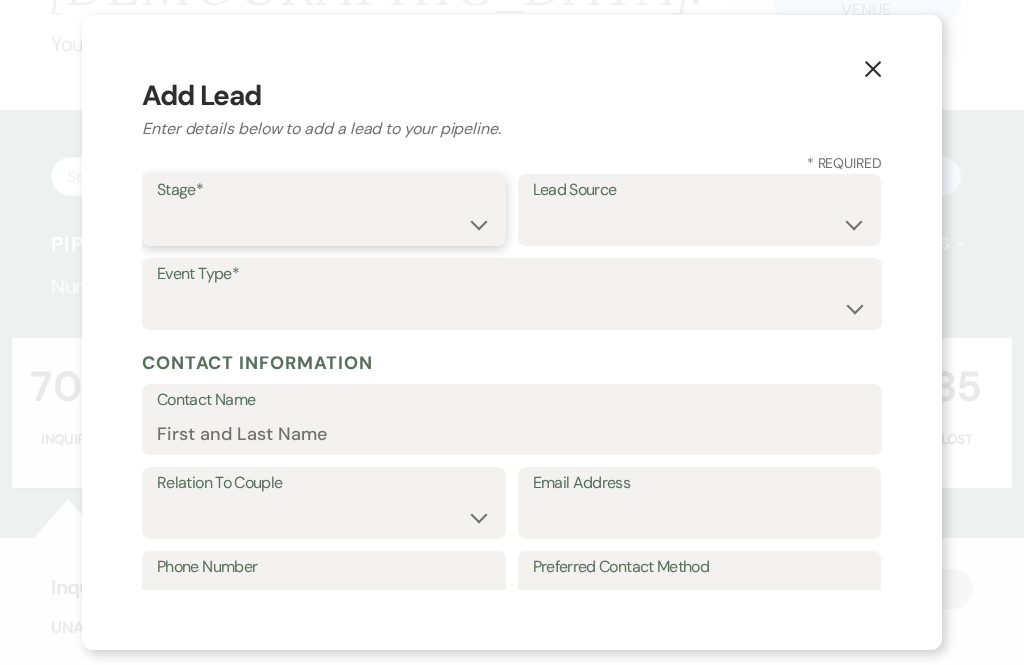 click on "Inquiry Follow Up Tour Requested Tour Confirmed Toured Proposal Sent Booked Lost" at bounding box center (324, 224) 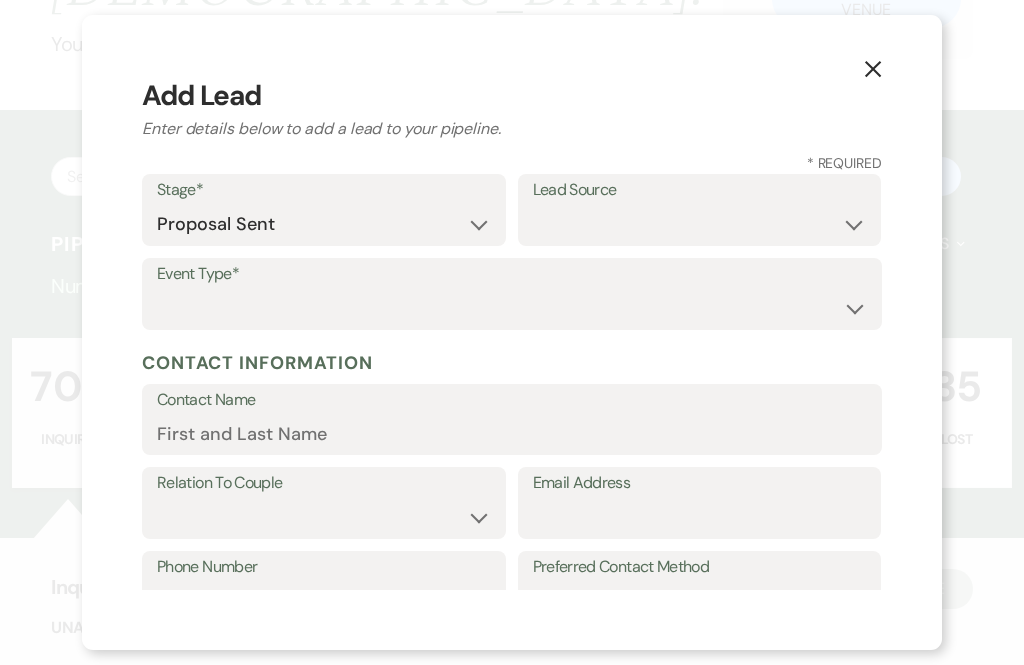 click on "Event Type*" at bounding box center (512, 274) 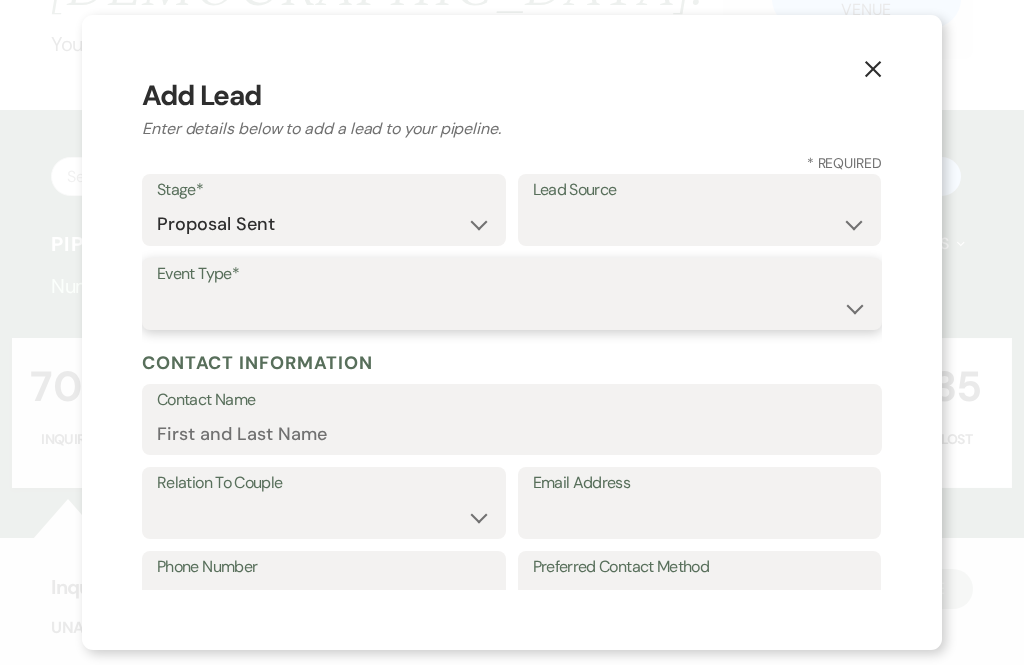 click on "Wedding Anniversary Party Baby Shower Bachelorette / Bachelor Party Birthday Party Bridal Shower Brunch Community Event Concert Corporate Event Elopement End of Life Celebration Engagement Party Fundraiser Graduation Party Micro Wedding Prom Quinceañera Rehearsal Dinner Religious Event Retreat Other" at bounding box center (512, 308) 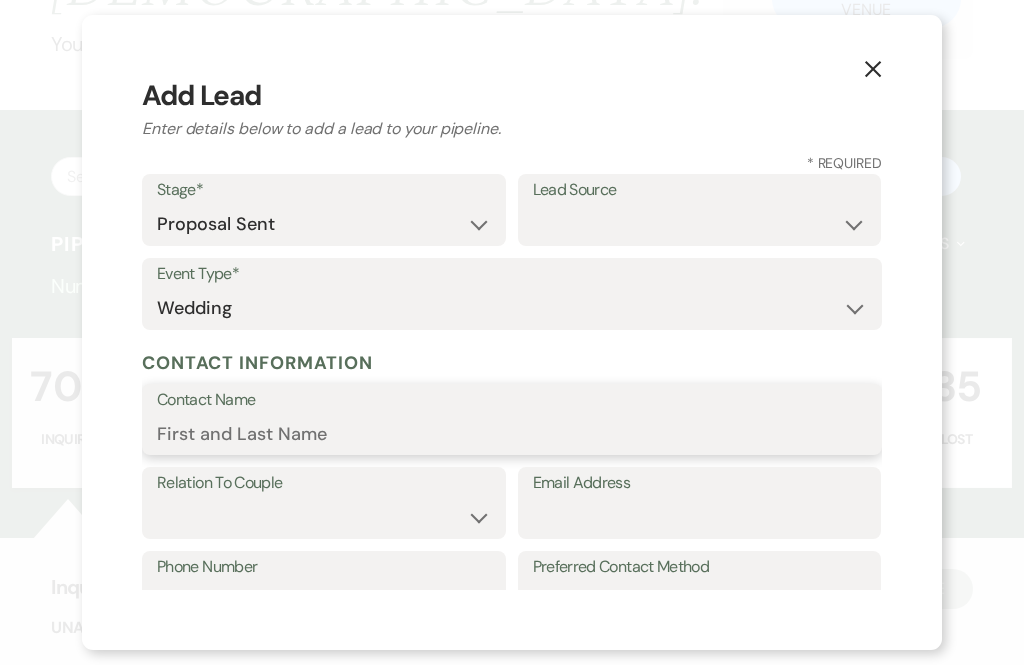 click on "Contact Name" at bounding box center (512, 433) 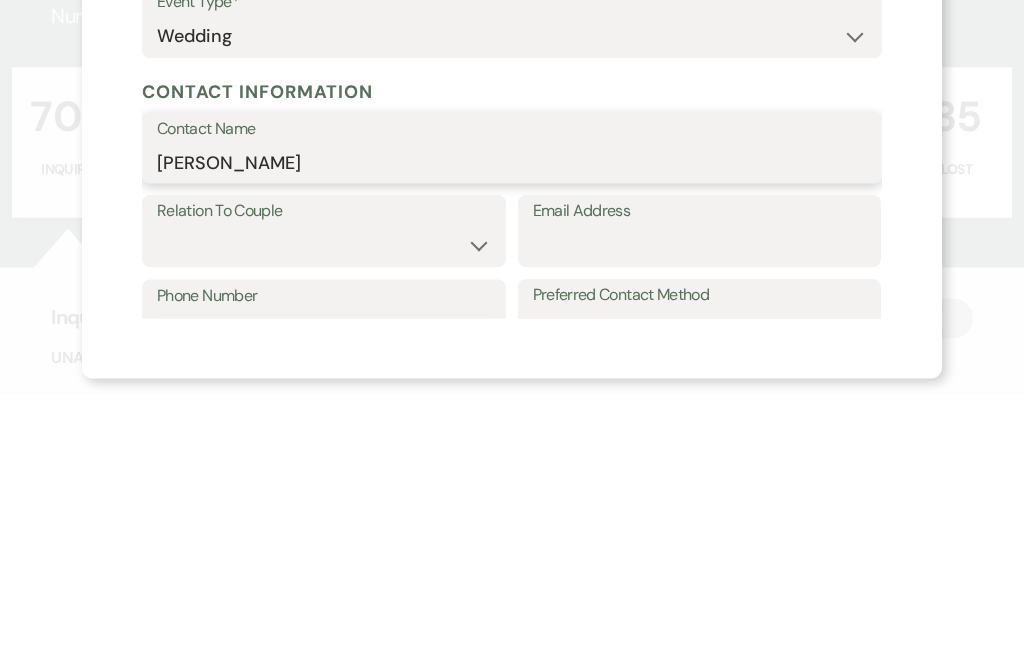 type on "Sarah Brown" 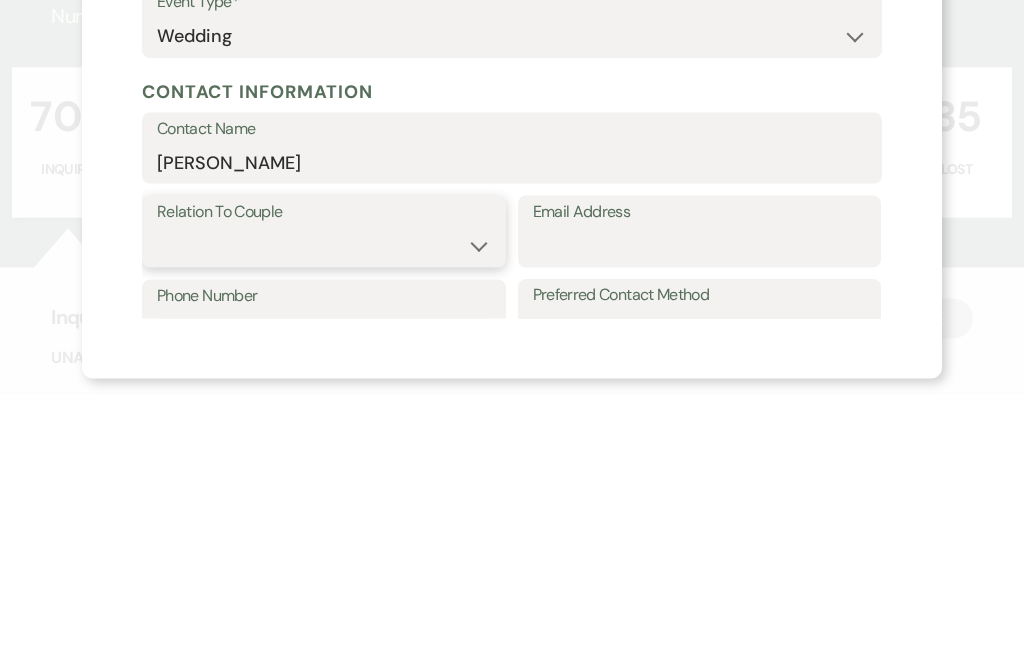 click on "Couple Planner Parent of Couple Family Member Friend Other" at bounding box center (324, 517) 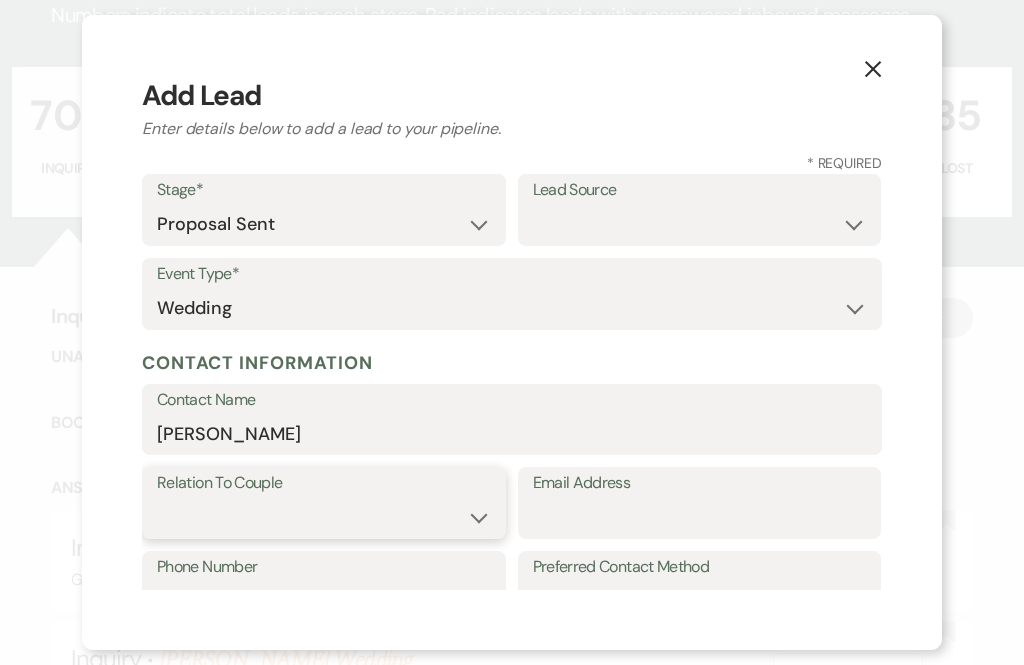 select on "1" 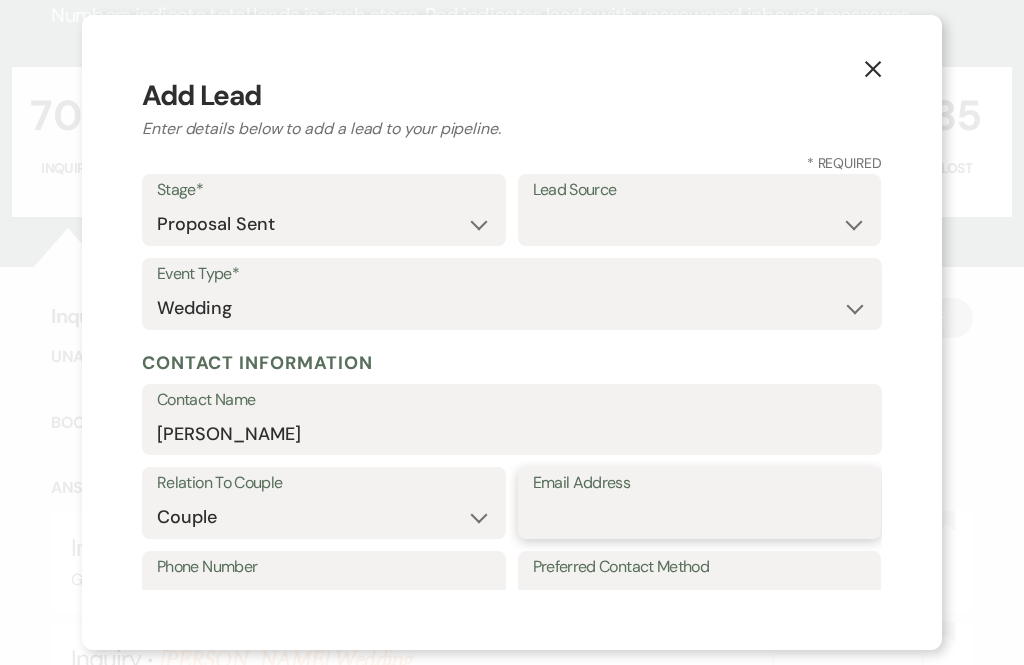 click on "Email Address" at bounding box center (700, 517) 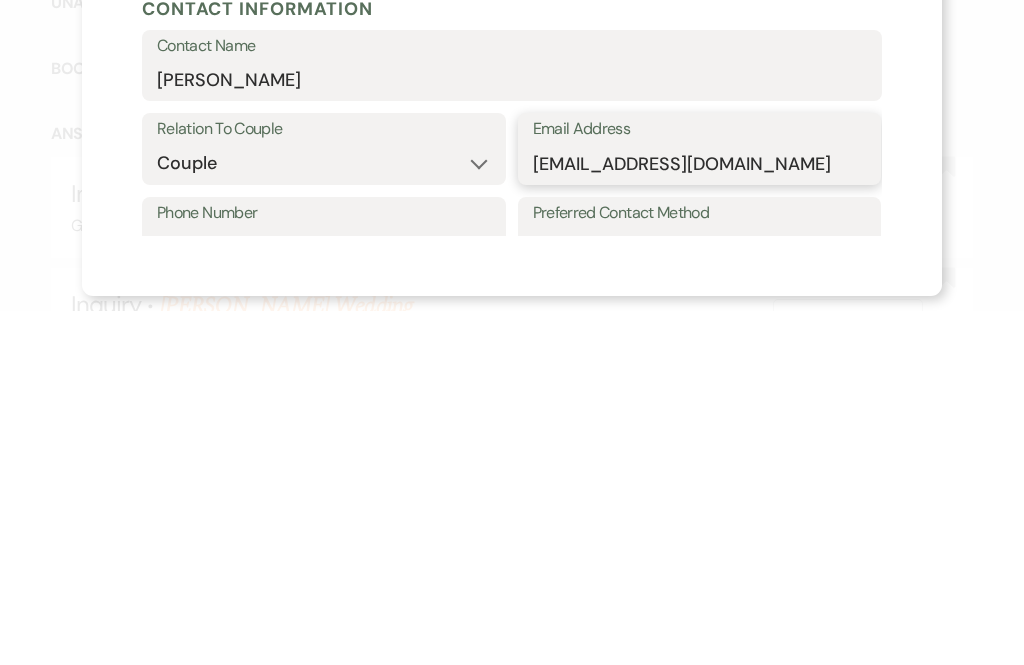 type on "sebrown225@gmail.com" 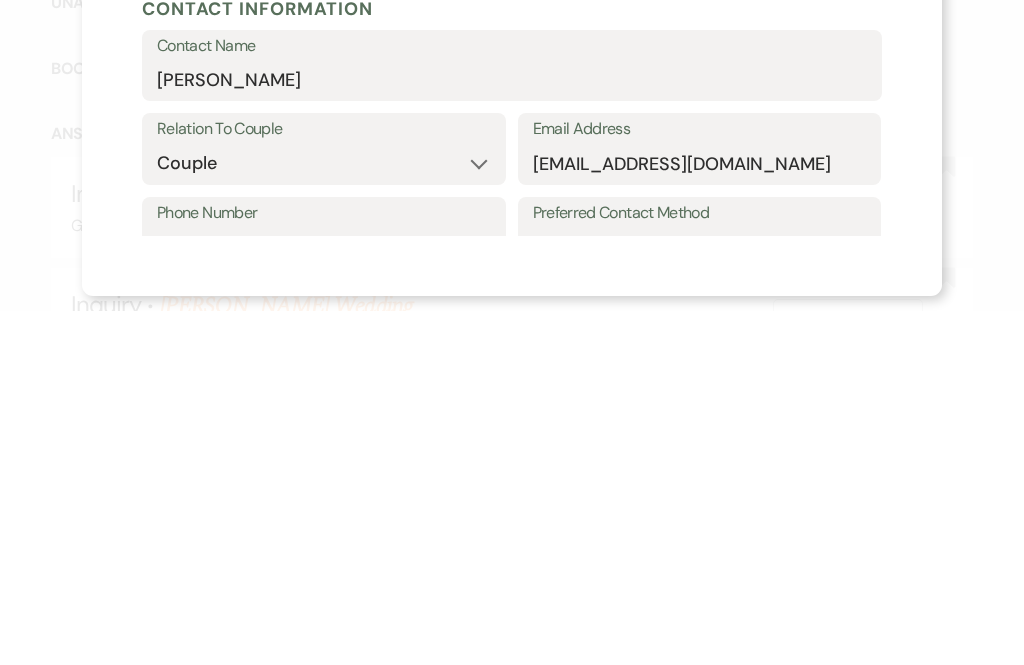 click on "Phone Number" at bounding box center [324, 567] 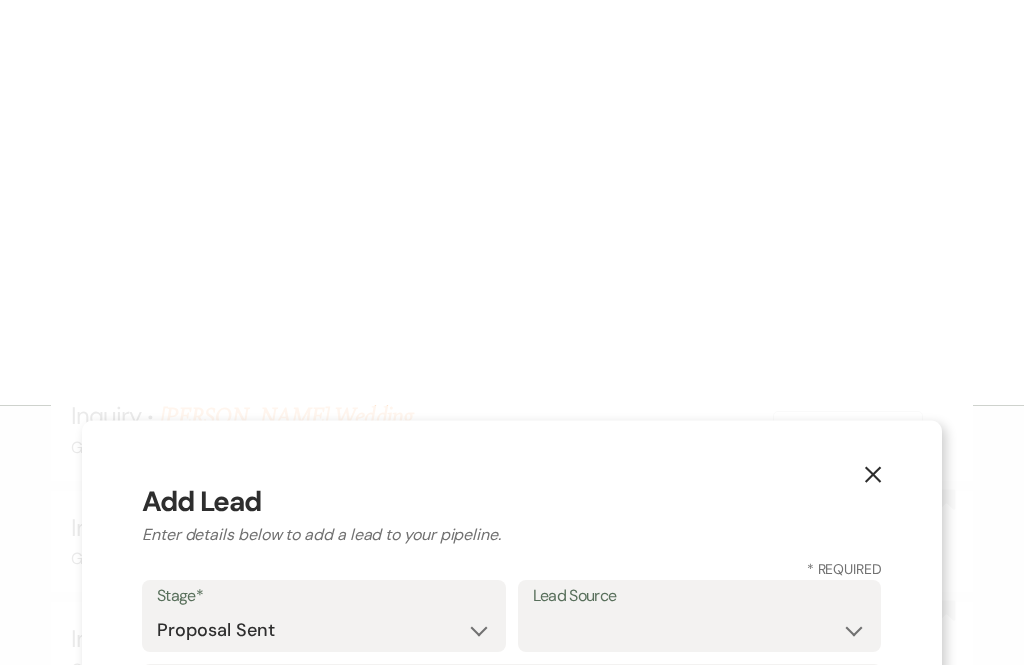 scroll, scrollTop: 1277, scrollLeft: 0, axis: vertical 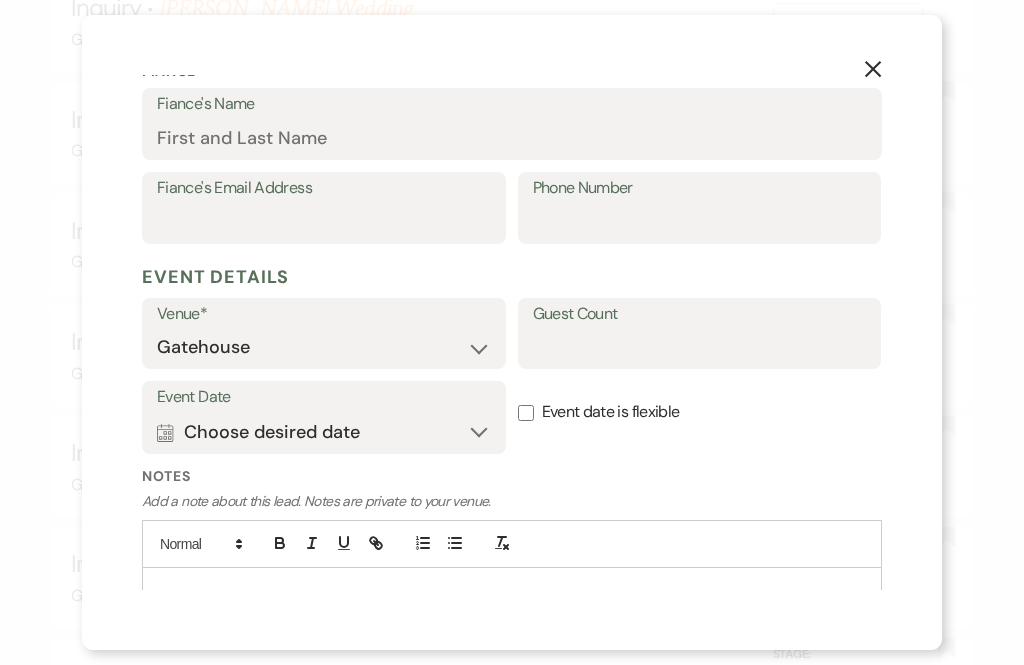 type on "985.227.3971" 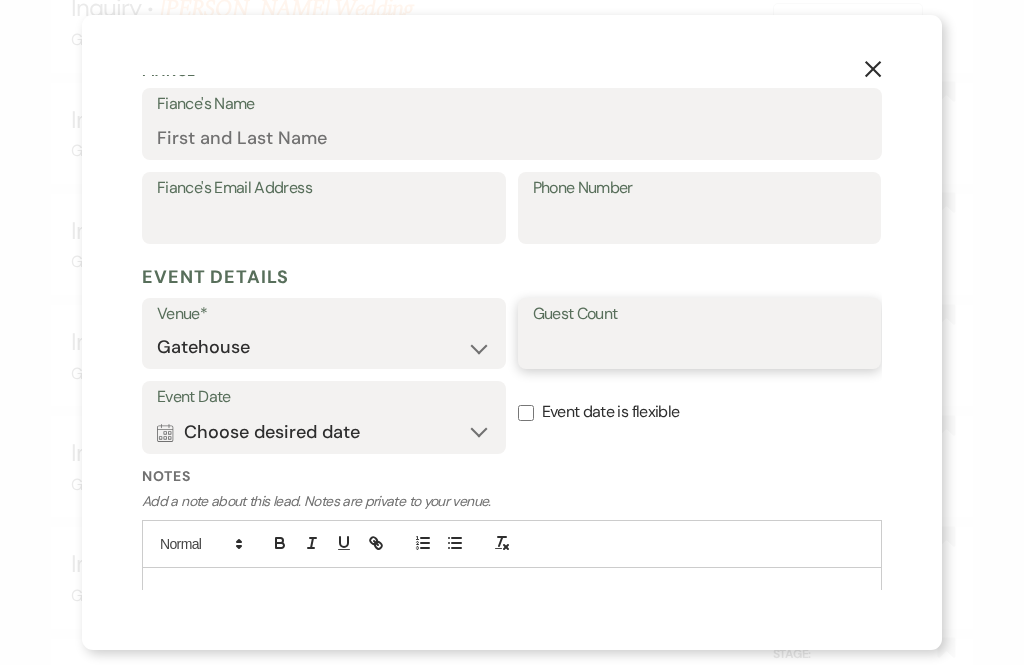 click on "Guest Count" at bounding box center [700, 347] 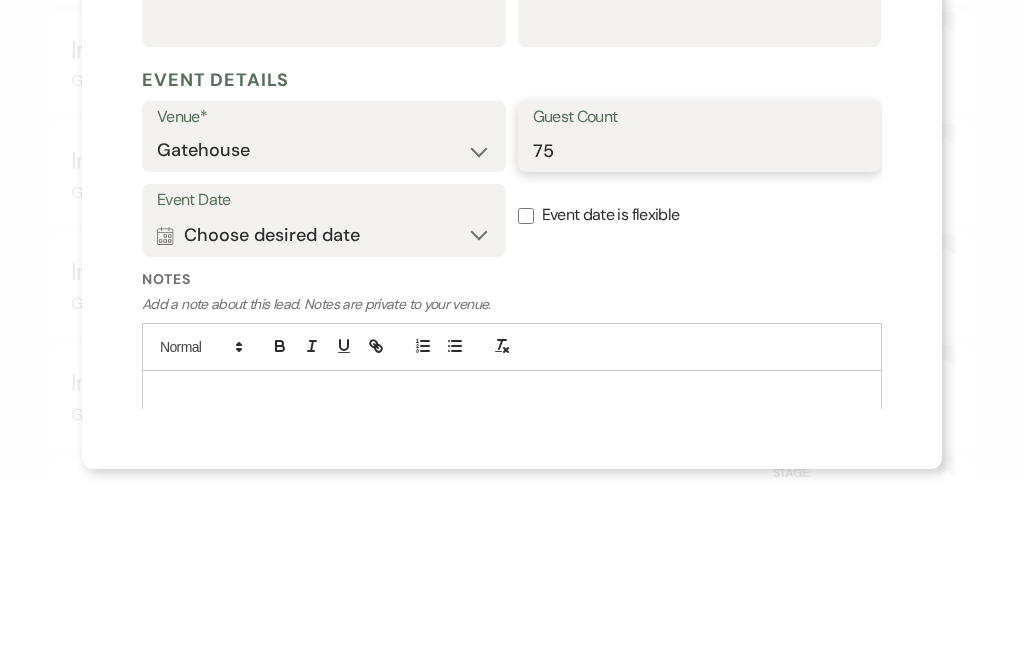 scroll, scrollTop: 601, scrollLeft: 0, axis: vertical 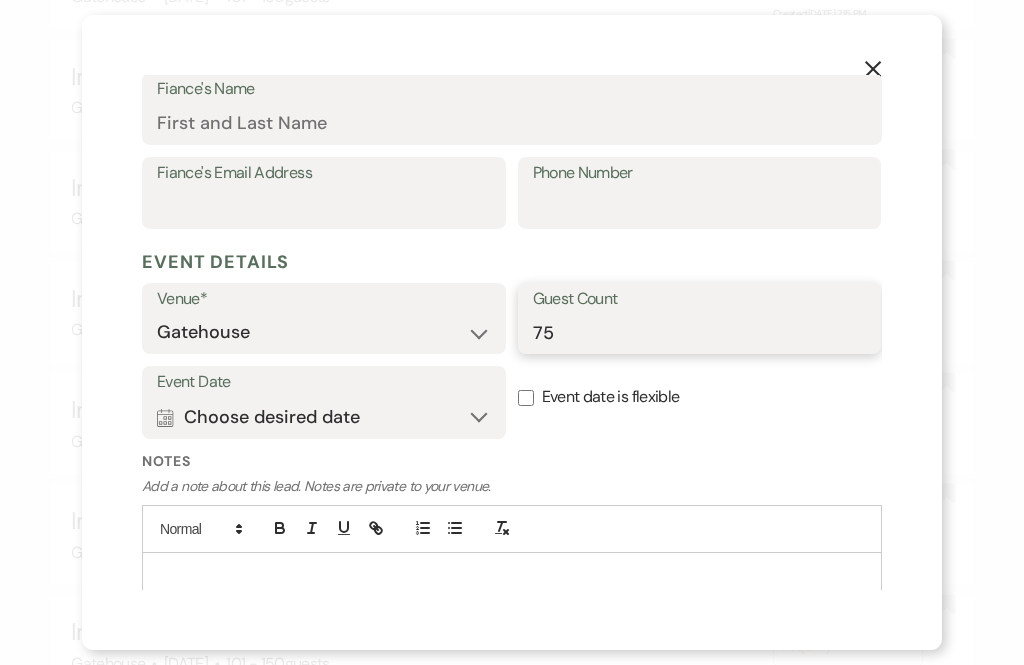 type on "75" 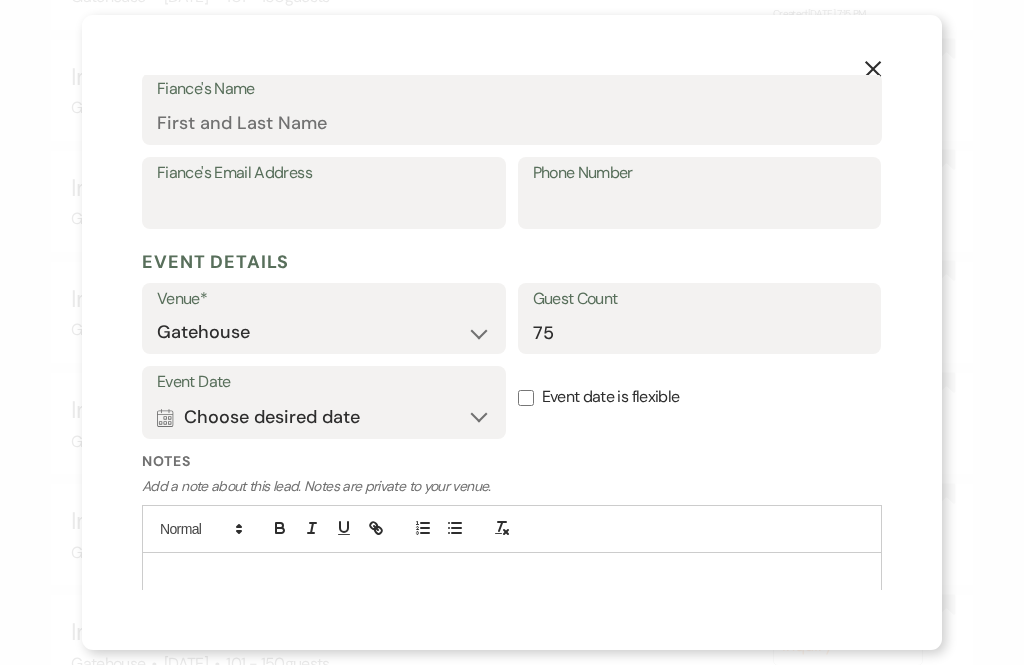 click on "Save Lead" at bounding box center (813, 643) 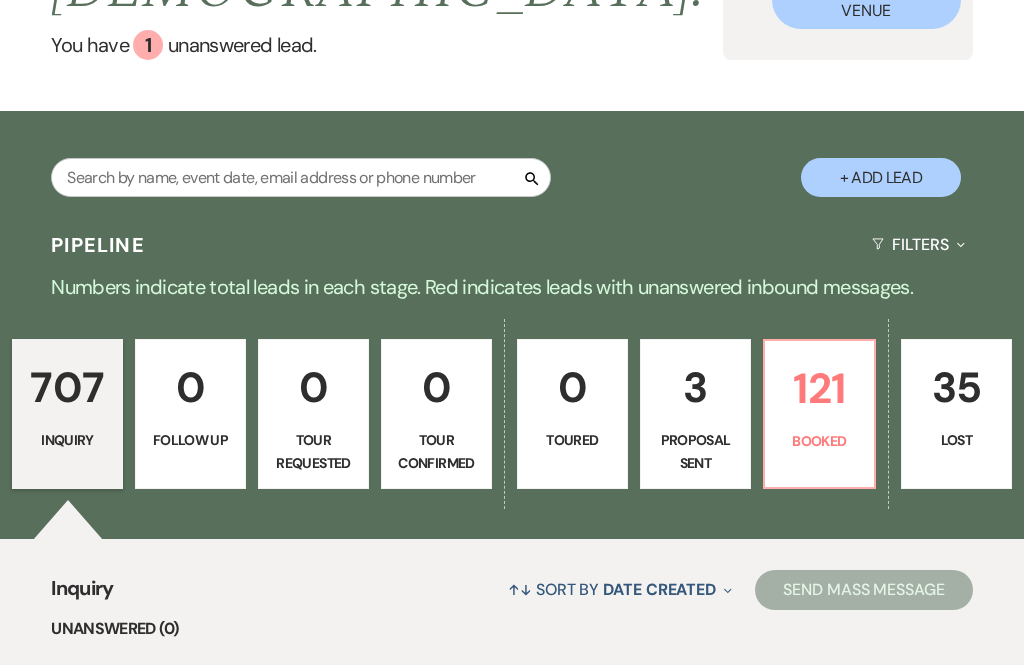 scroll, scrollTop: 243, scrollLeft: 0, axis: vertical 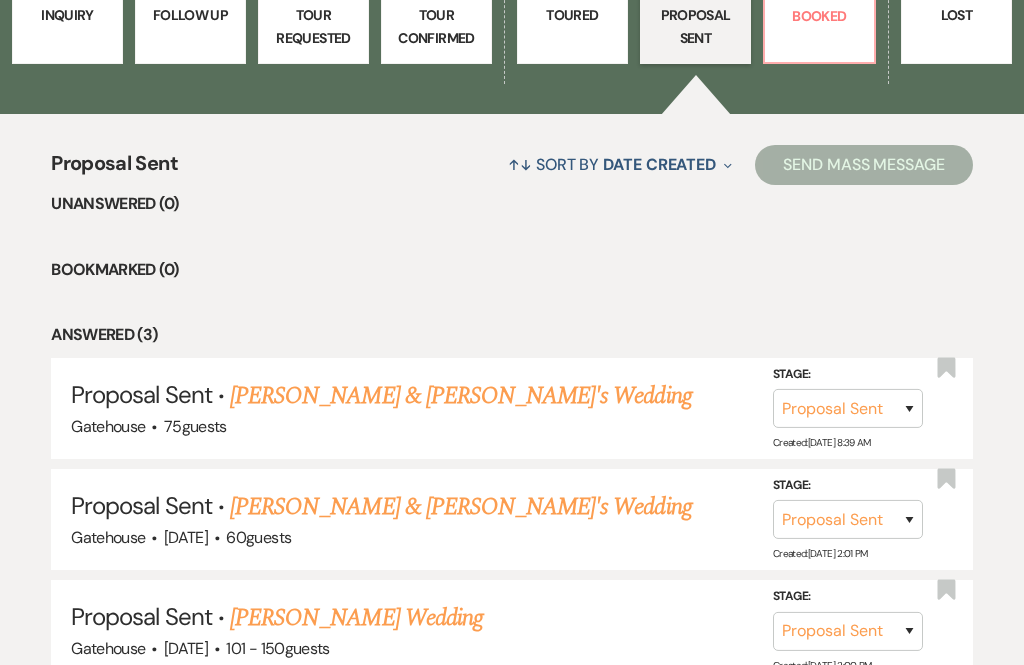 click on "Sarah Brown & Fiance's Wedding" at bounding box center (461, 396) 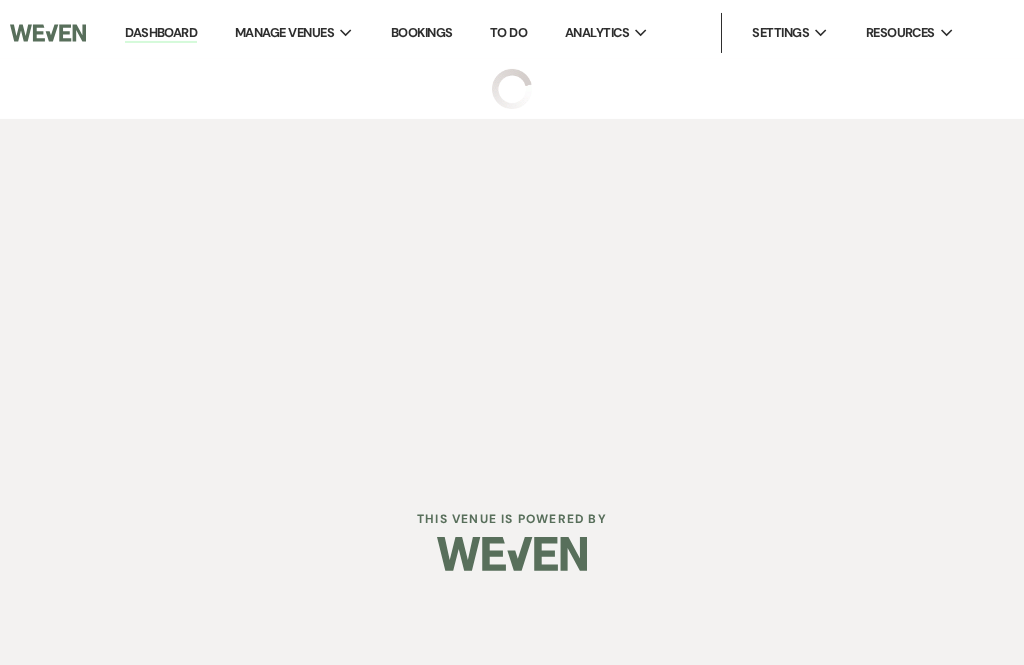 scroll, scrollTop: 0, scrollLeft: 0, axis: both 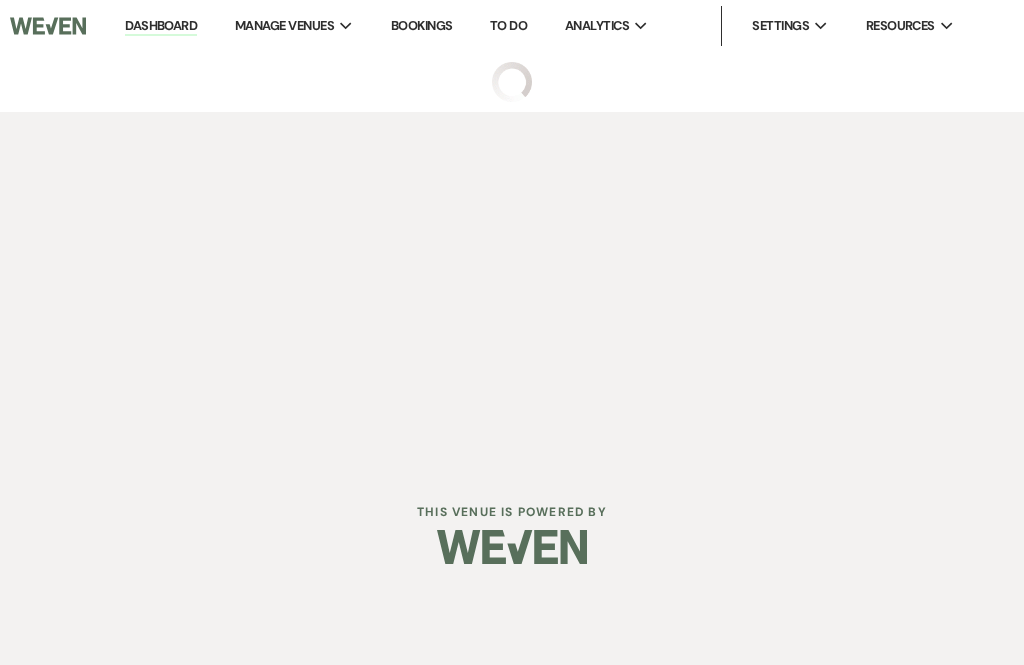 select on "6" 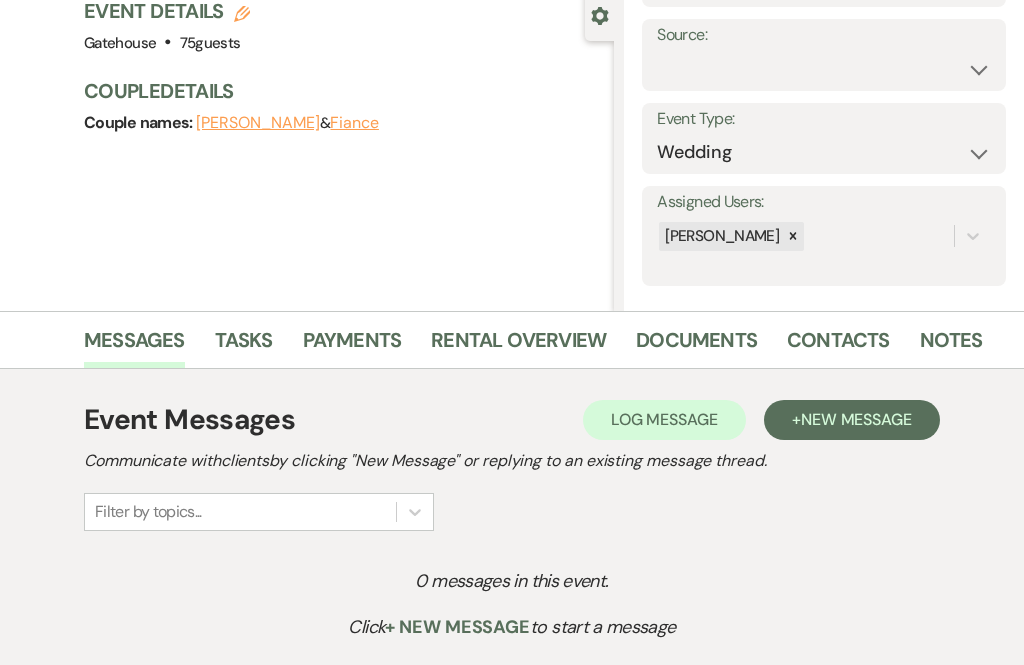 click on "Rental Overview" at bounding box center (518, 347) 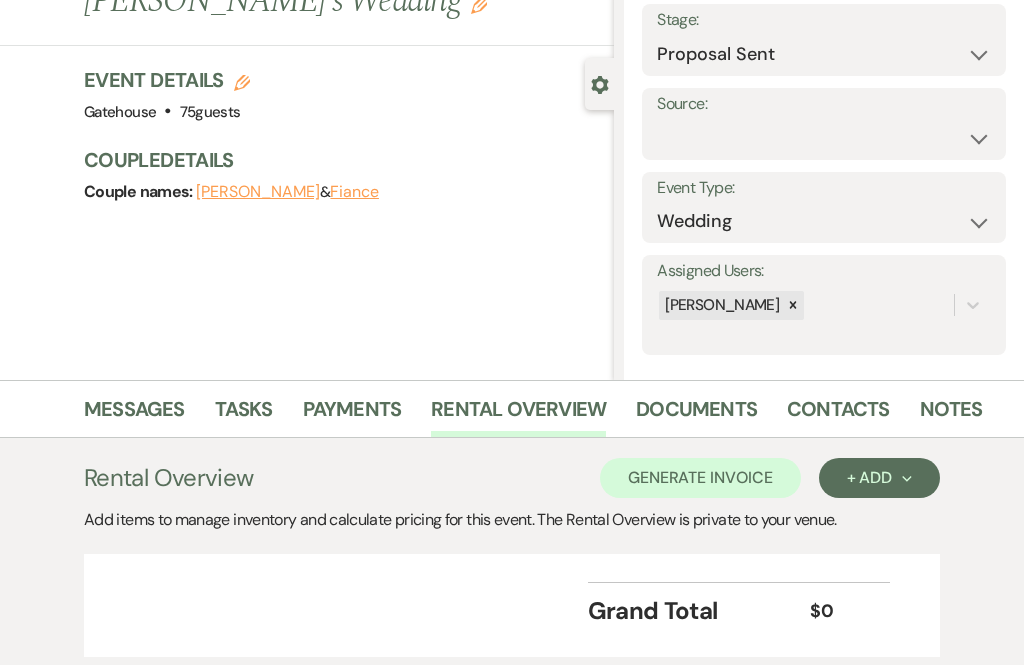 scroll, scrollTop: 198, scrollLeft: 0, axis: vertical 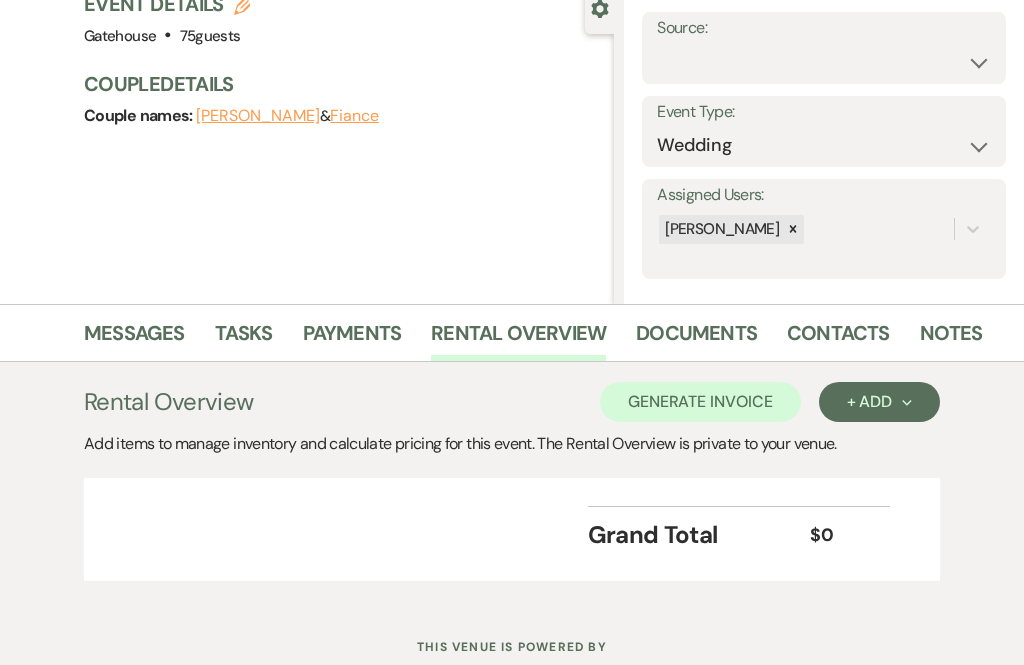 click on "+ Add Next" at bounding box center [879, 402] 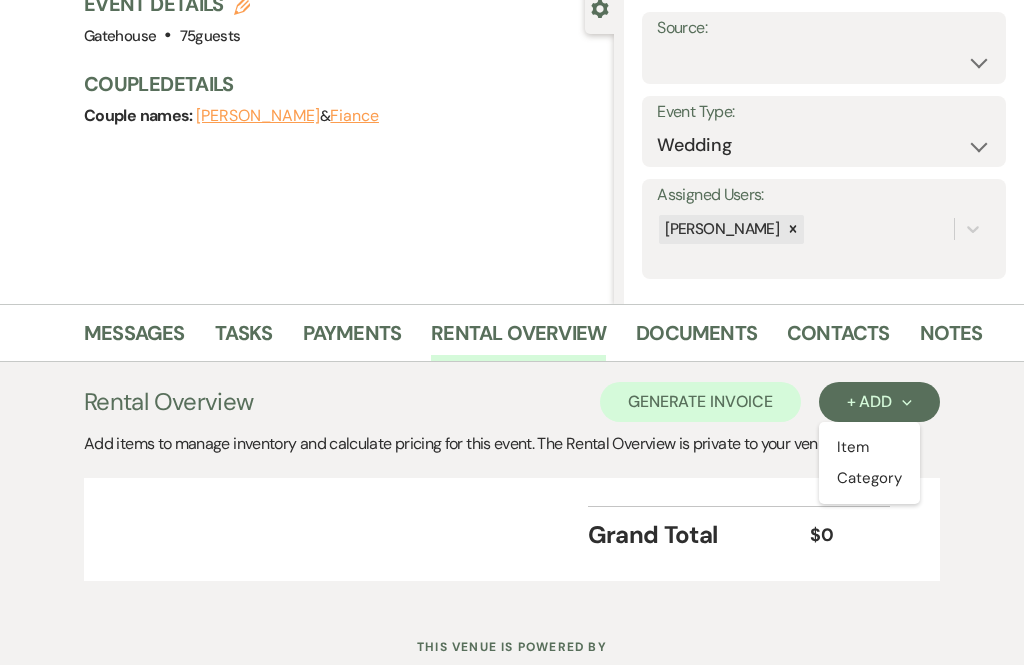 click on "Category" at bounding box center [869, 478] 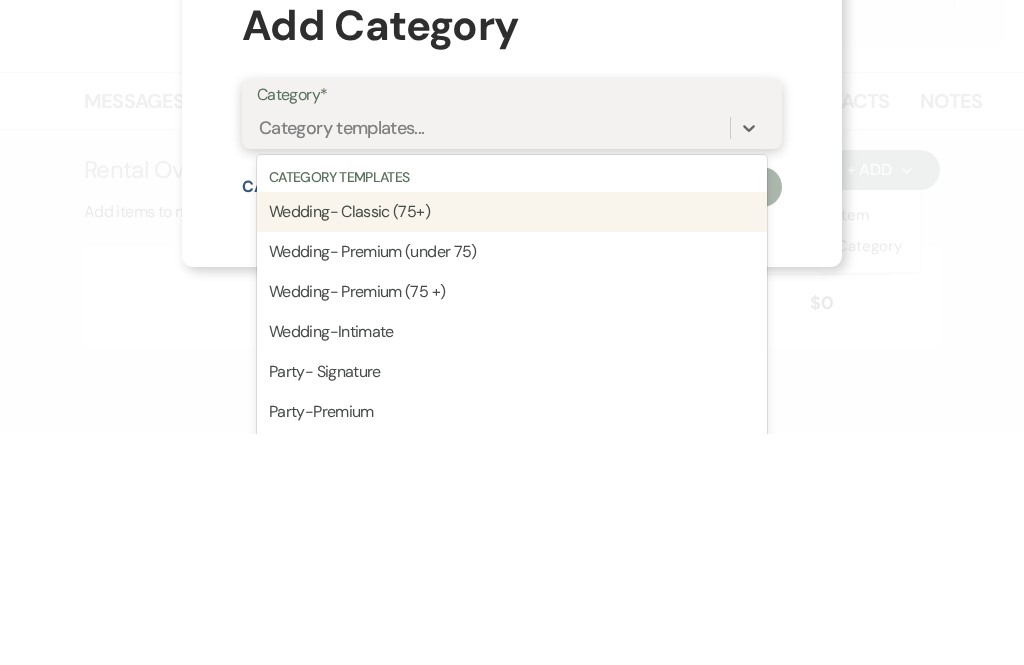 click on "Wedding- Premium (75 +)" at bounding box center (512, 524) 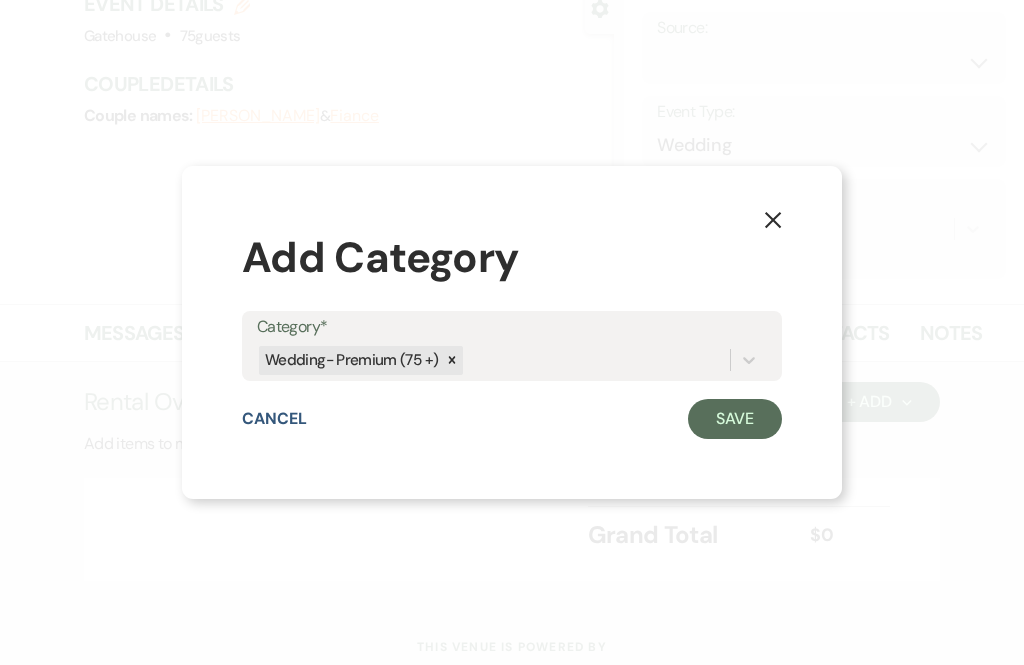 click on "Save" at bounding box center (735, 419) 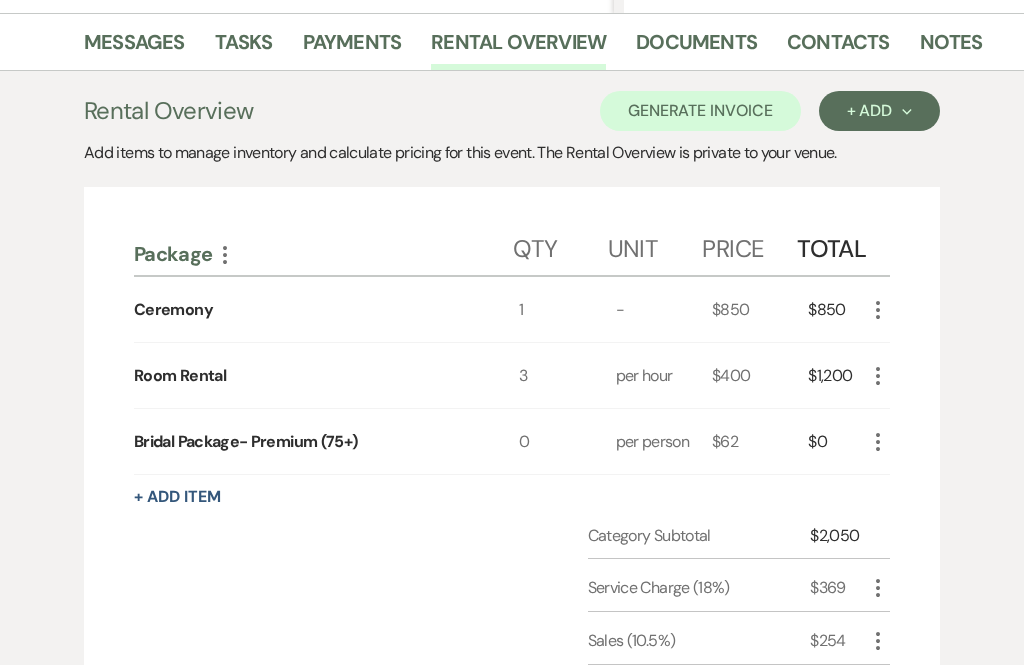 scroll, scrollTop: 489, scrollLeft: 0, axis: vertical 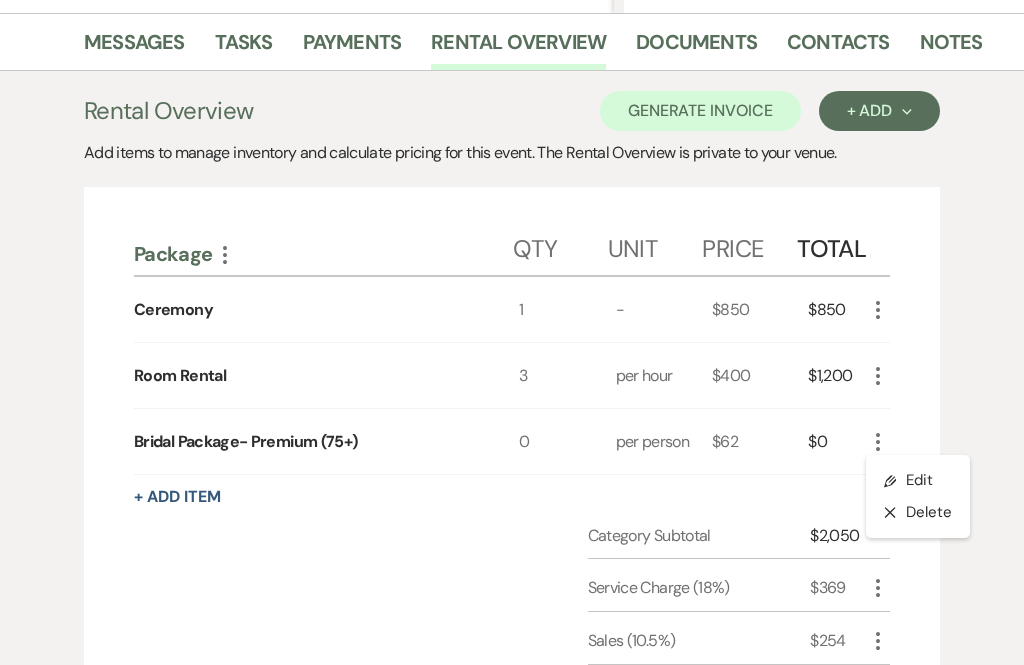 click on "Pencil Edit" at bounding box center (918, 481) 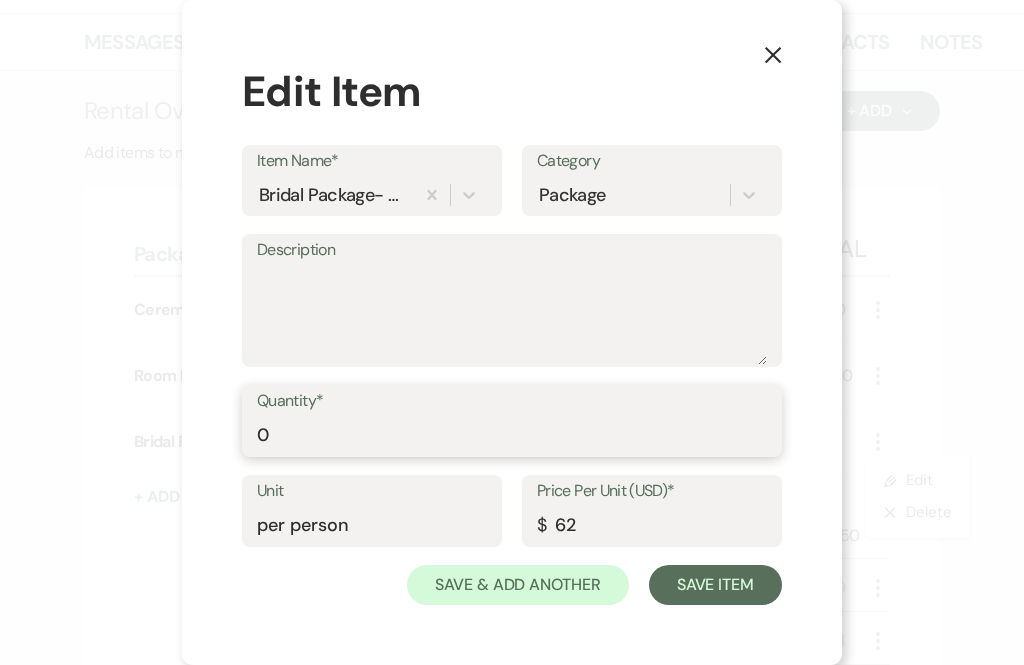 click on "0" at bounding box center [512, 435] 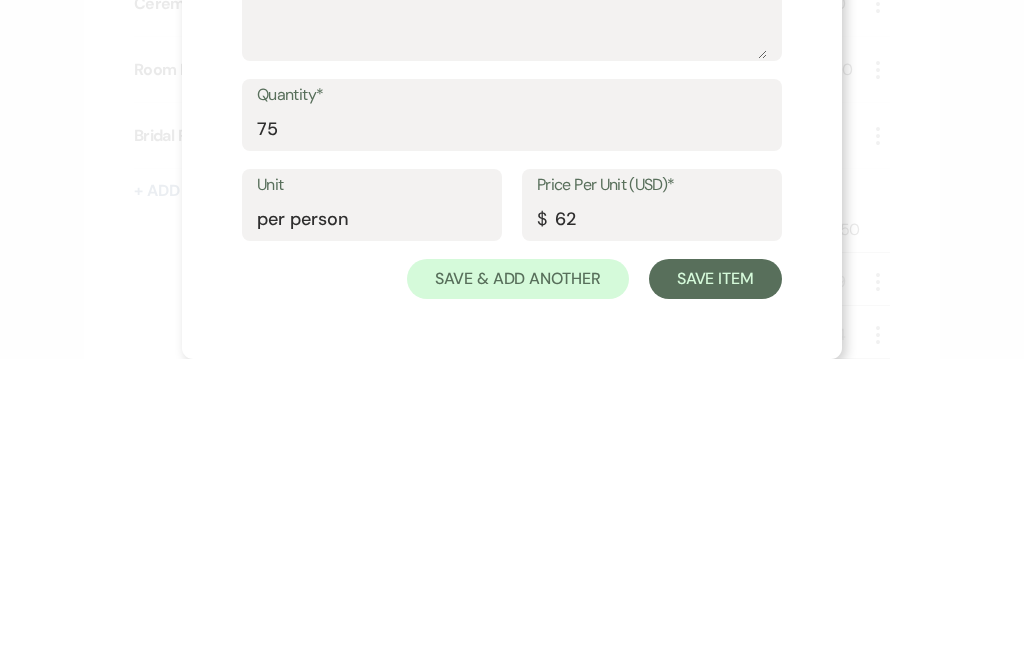 scroll, scrollTop: 787, scrollLeft: 0, axis: vertical 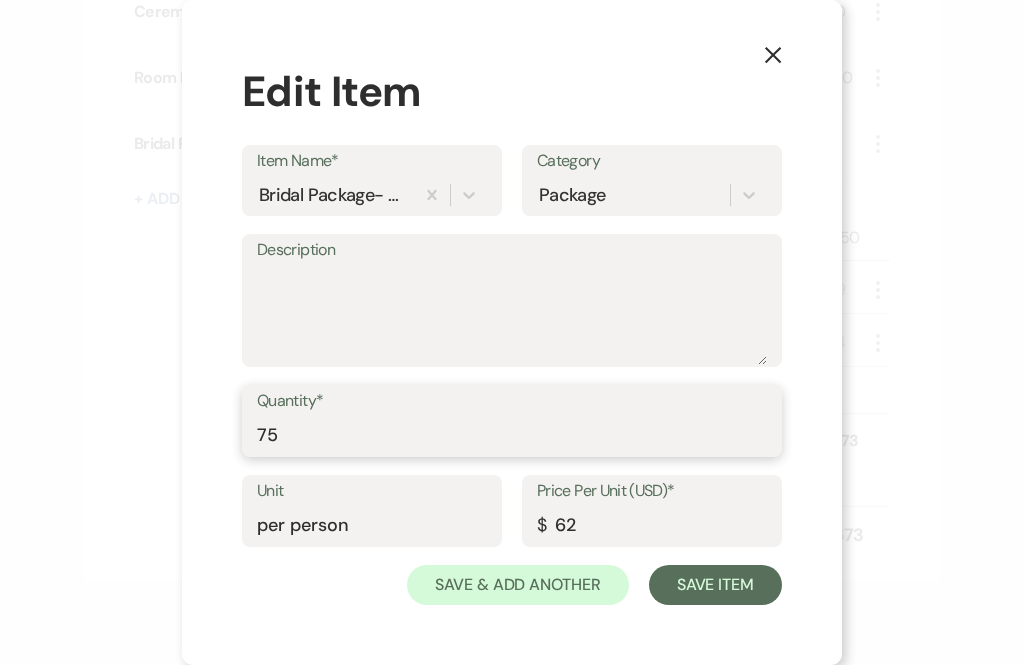 type on "75" 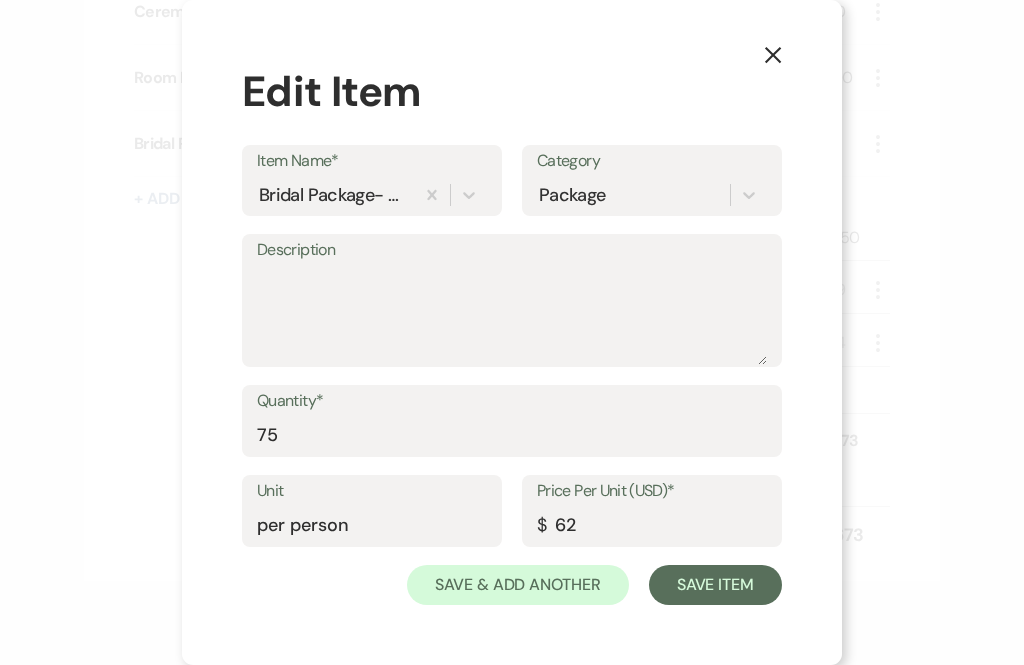 click on "Save Item" at bounding box center (715, 585) 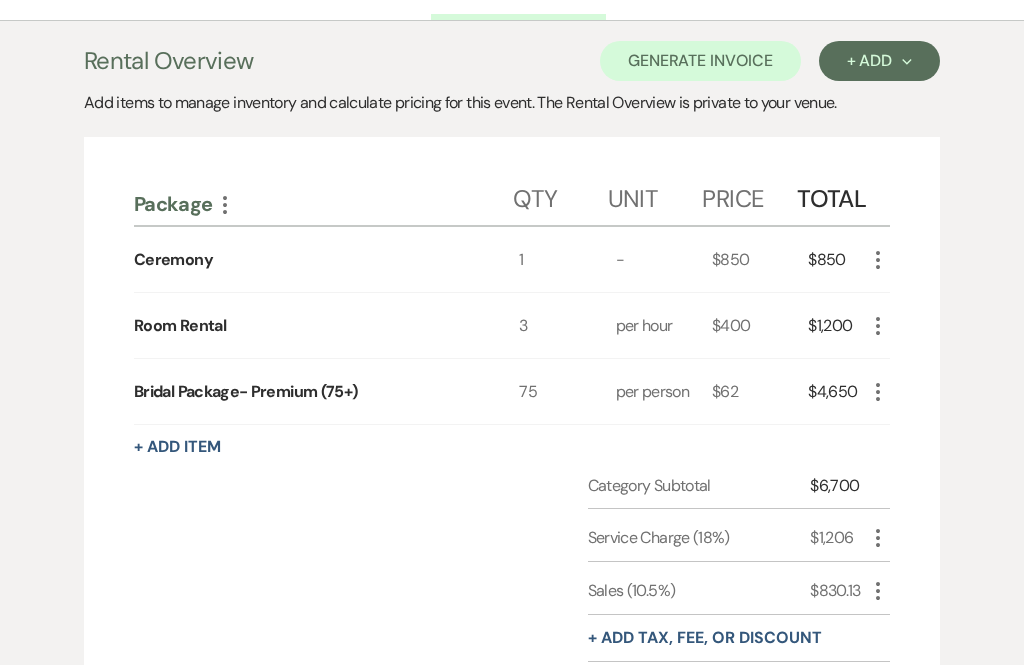 click on "More" 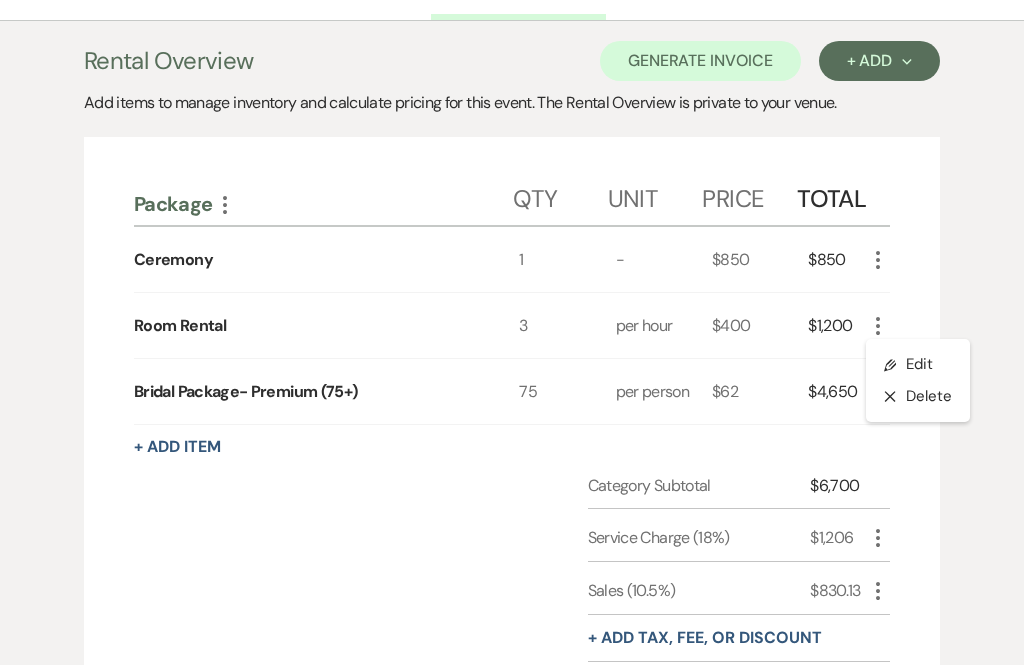 scroll, scrollTop: 539, scrollLeft: 0, axis: vertical 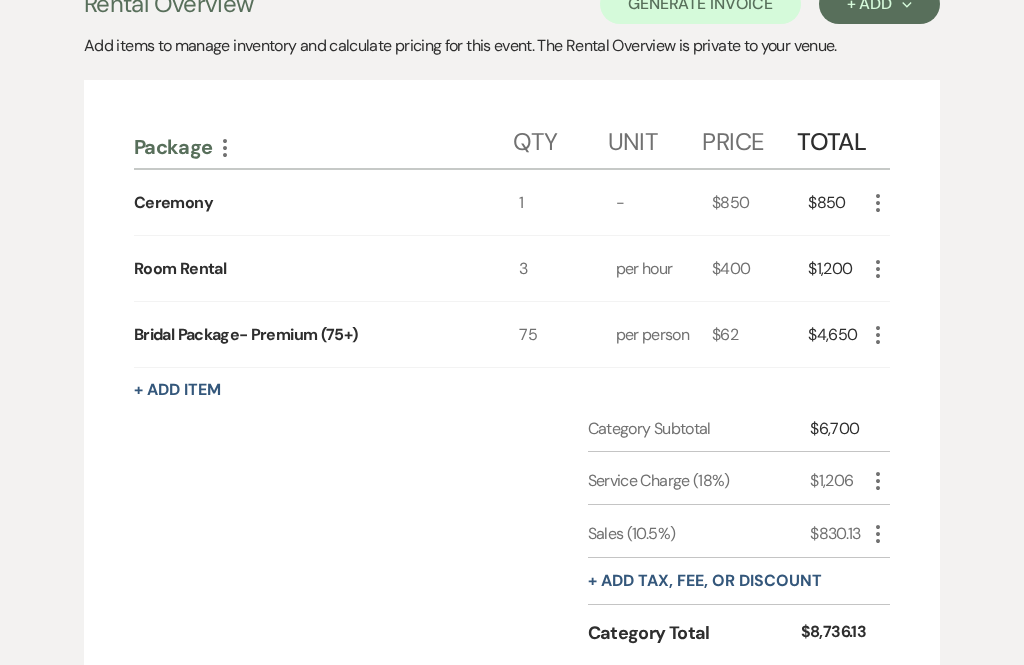 click on "+ Add tax, fee, or discount" at bounding box center (705, 581) 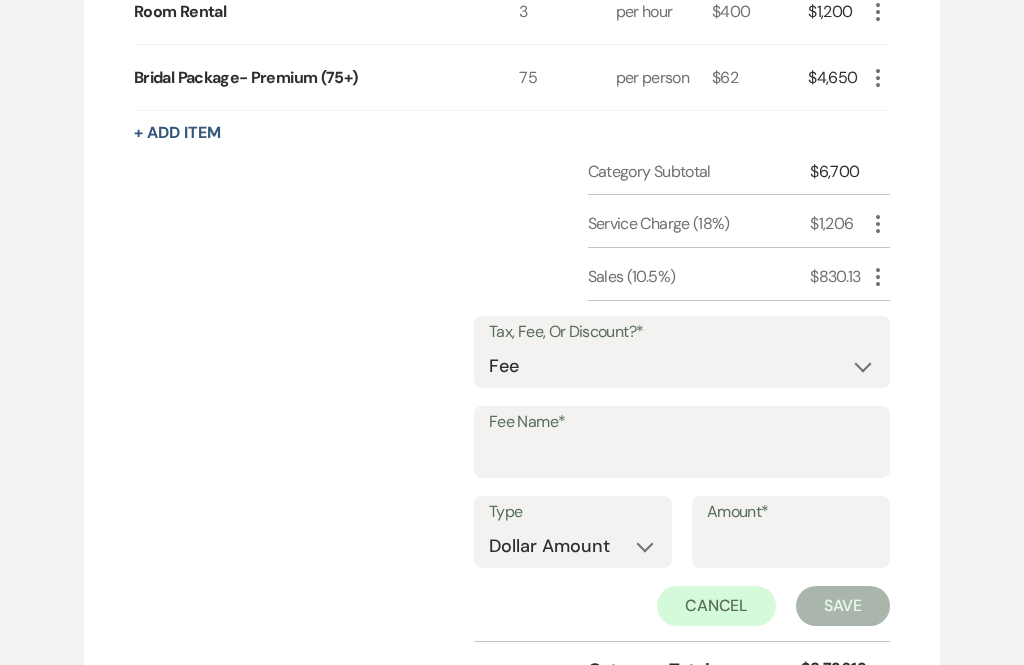 scroll, scrollTop: 858, scrollLeft: 0, axis: vertical 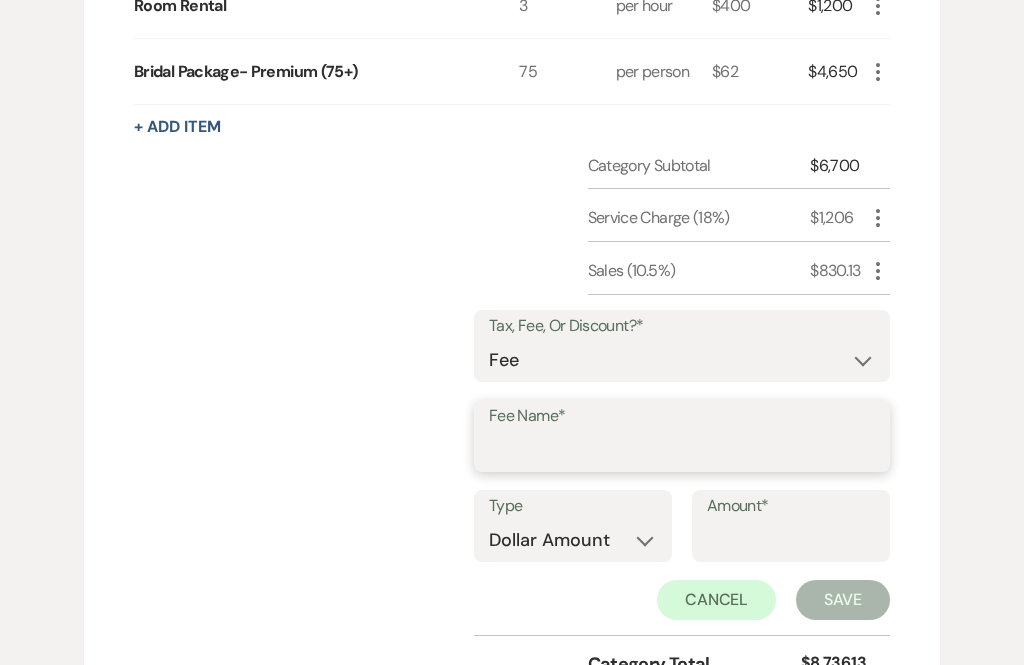 click on "Fee Name*" at bounding box center [682, 451] 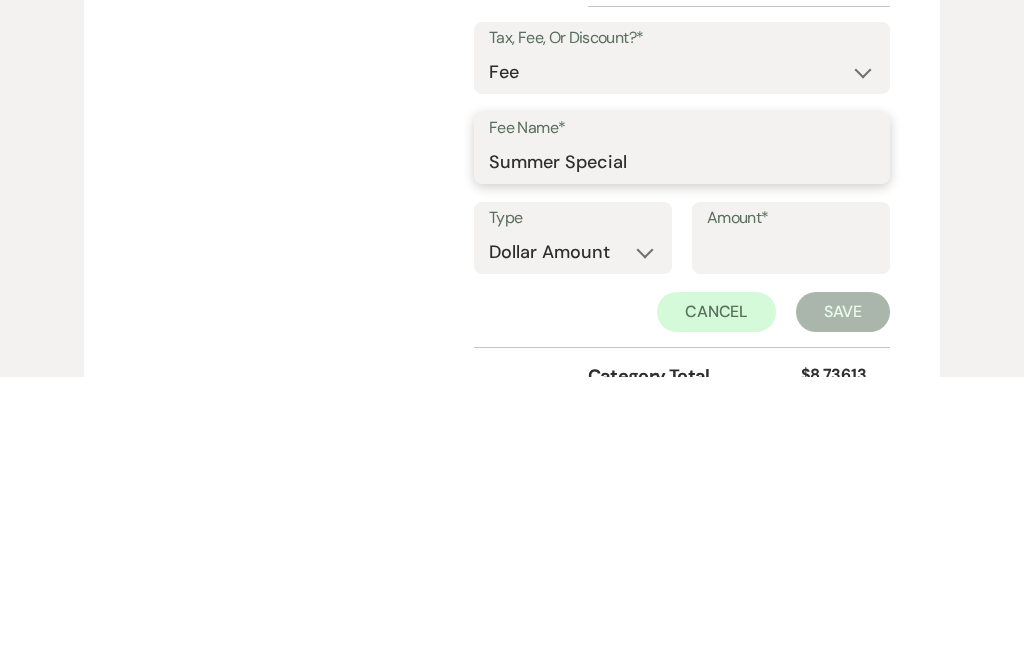 type on "Summer Special" 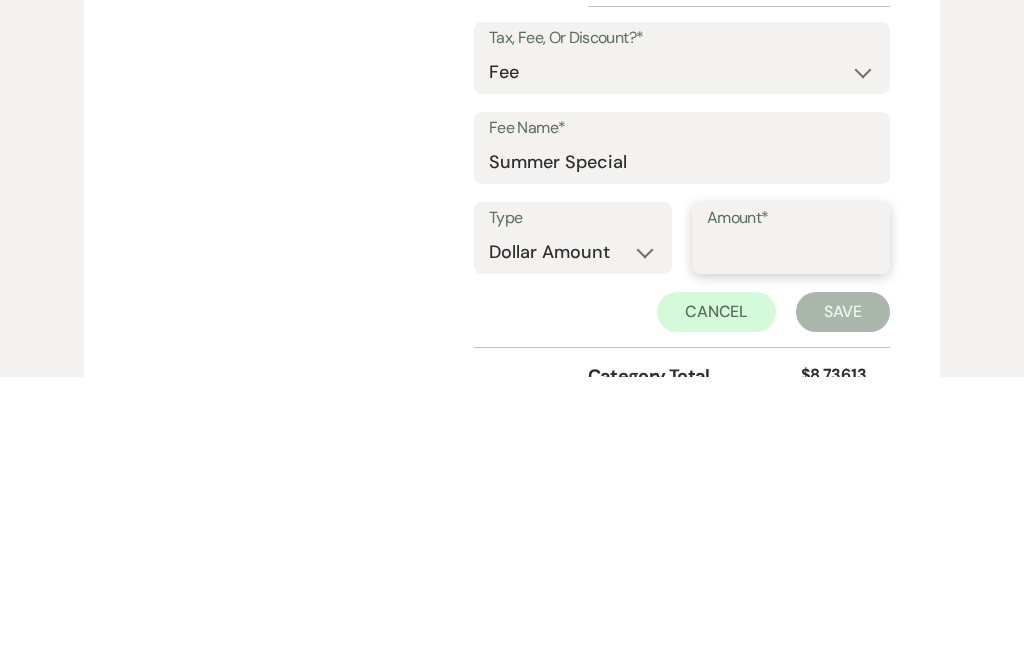 click on "Amount*" at bounding box center (791, 541) 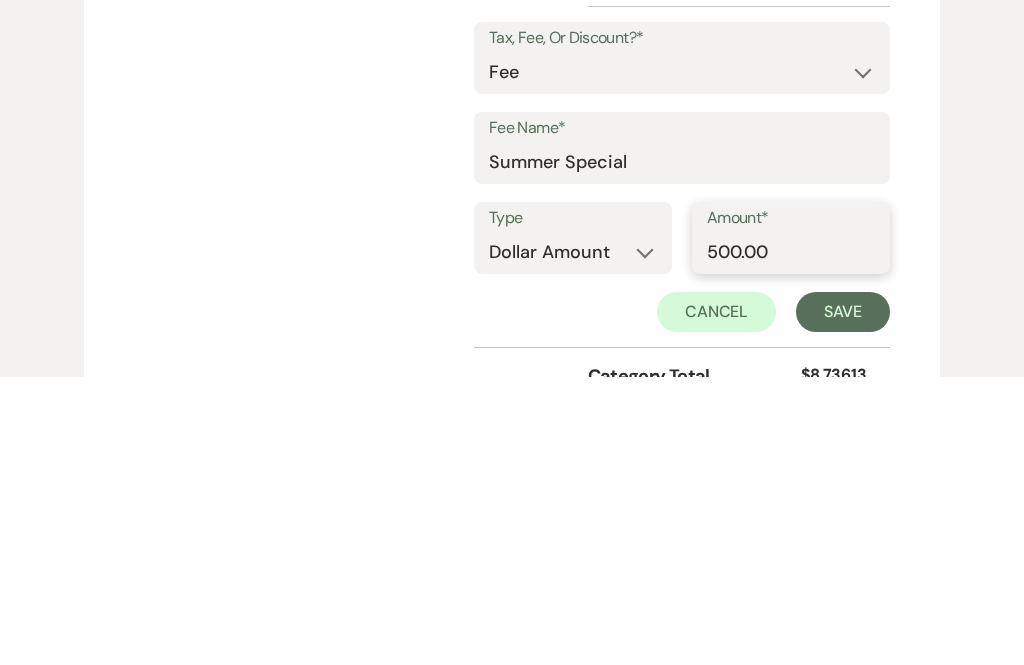type on "500.00" 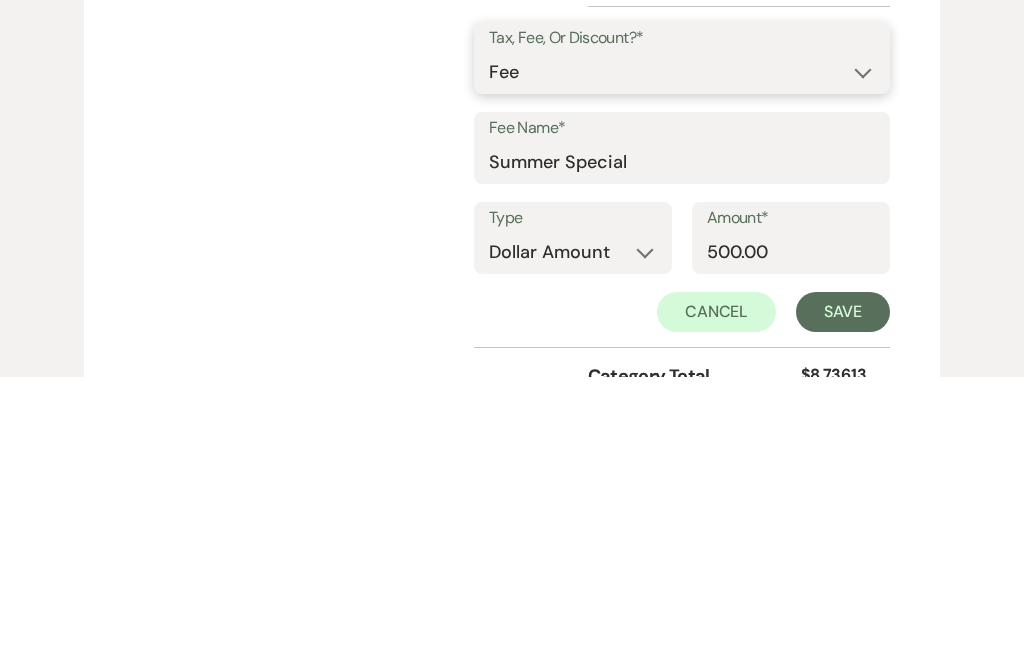 click on "Fee Discount Tax" at bounding box center (682, 361) 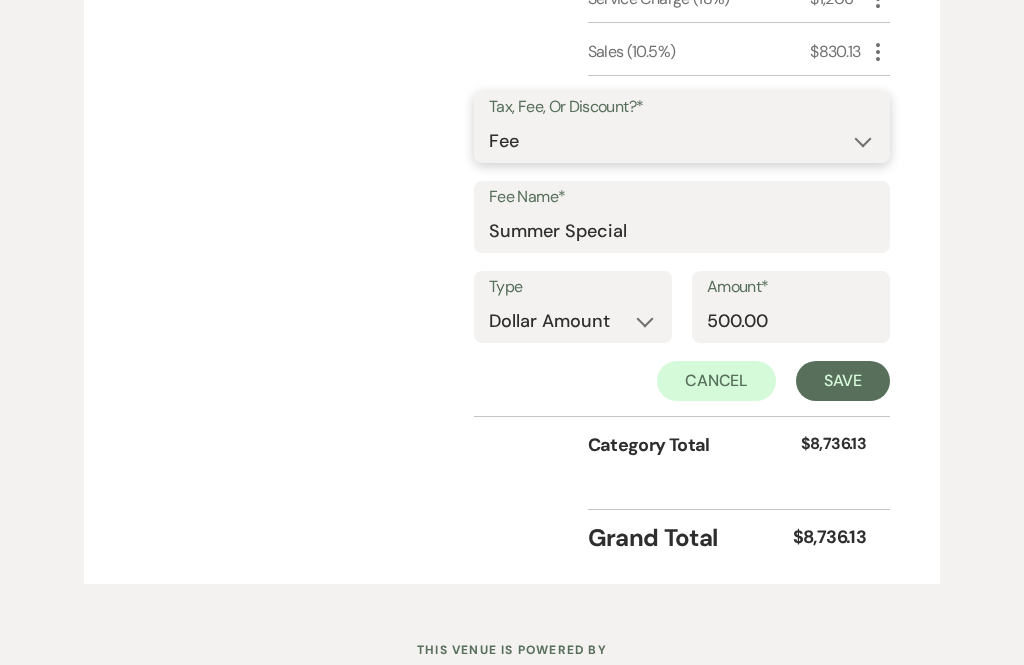 select on "2" 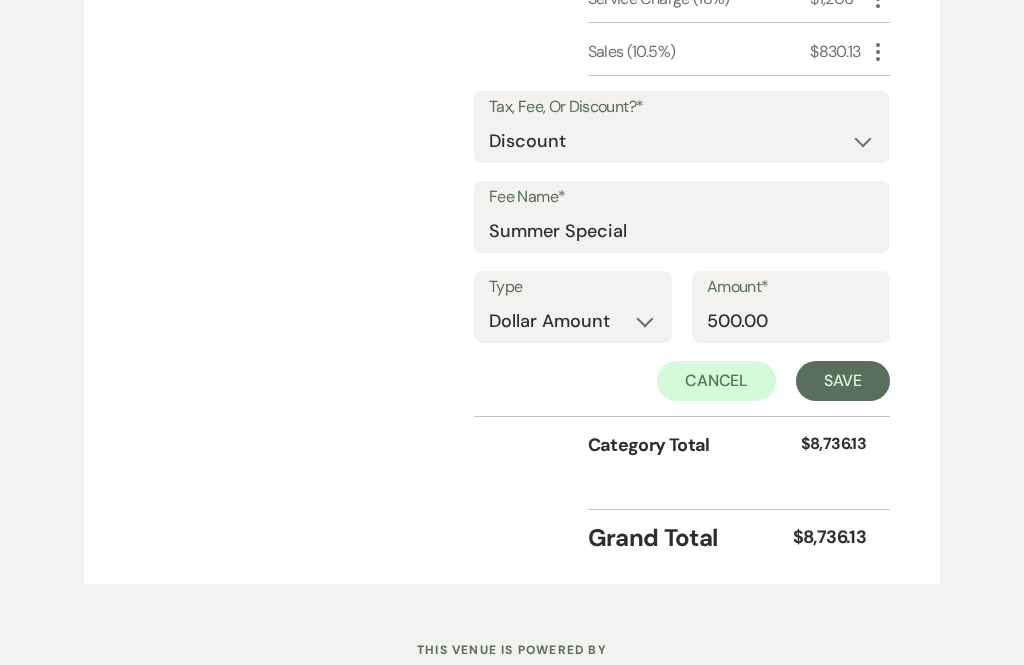 click on "Save" at bounding box center [843, 381] 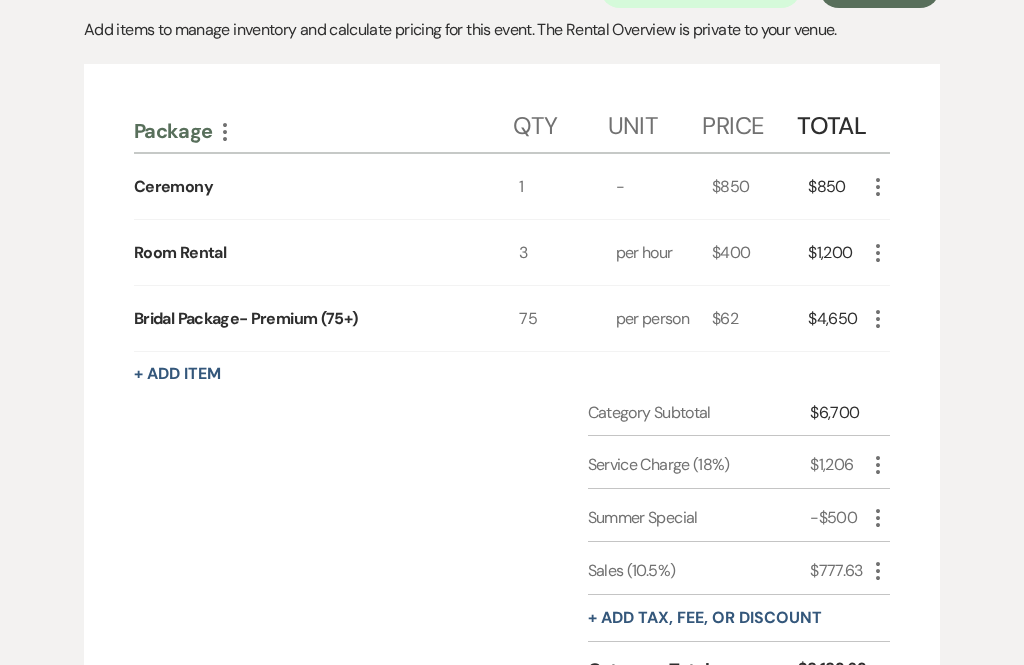 scroll, scrollTop: 597, scrollLeft: 0, axis: vertical 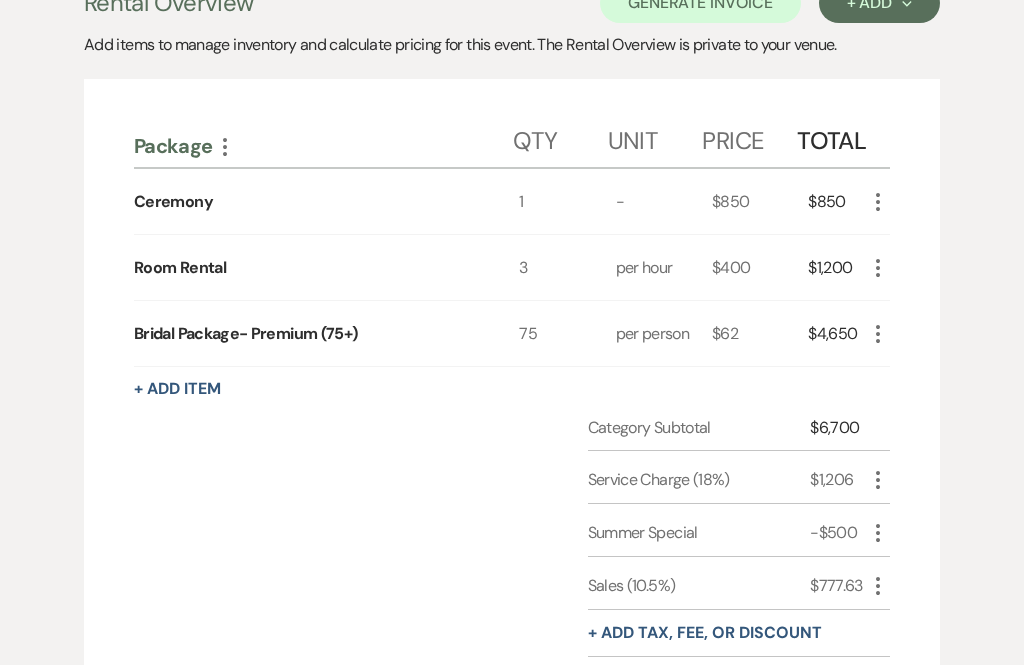 click on "+ Add Item" at bounding box center (177, 389) 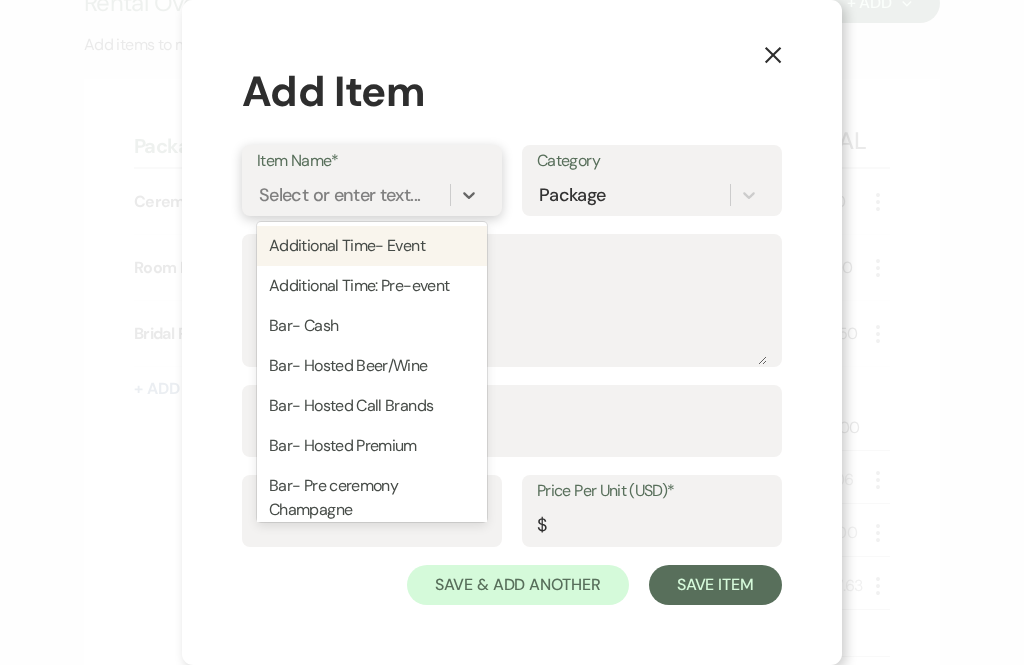 click on "Bar- Hosted Call Brands" at bounding box center (372, 406) 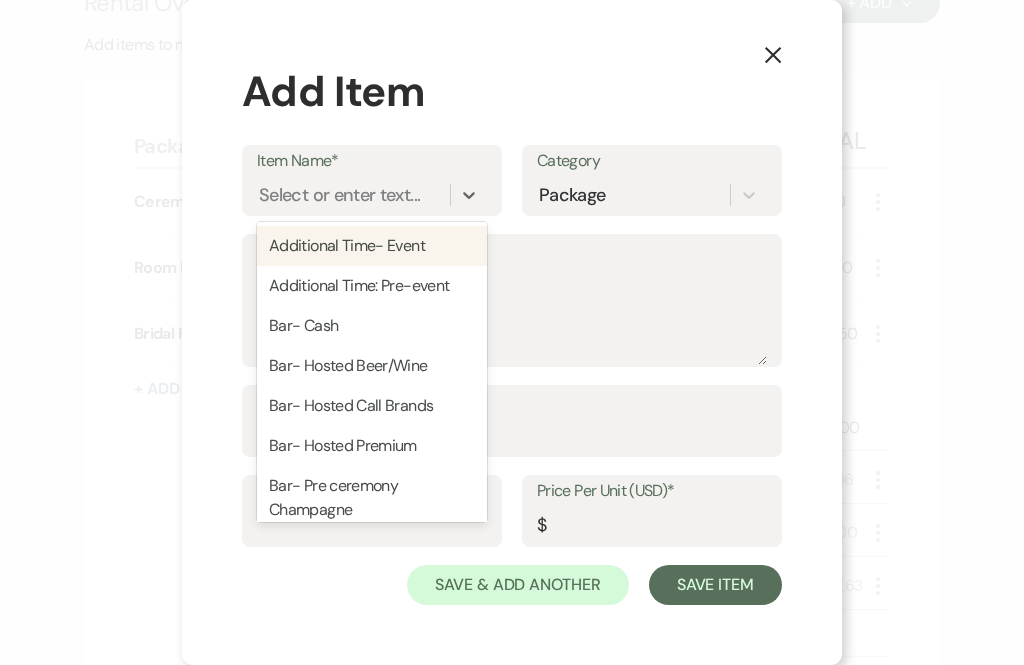 type on "Bud Light, Michelob Ultra
Chardonnay, Merlot, Rose, Moscato
Smirnoff Vodka, Jim Beam, Sauza Tequila, Cruzan Rum, Seagram Gin and 7" 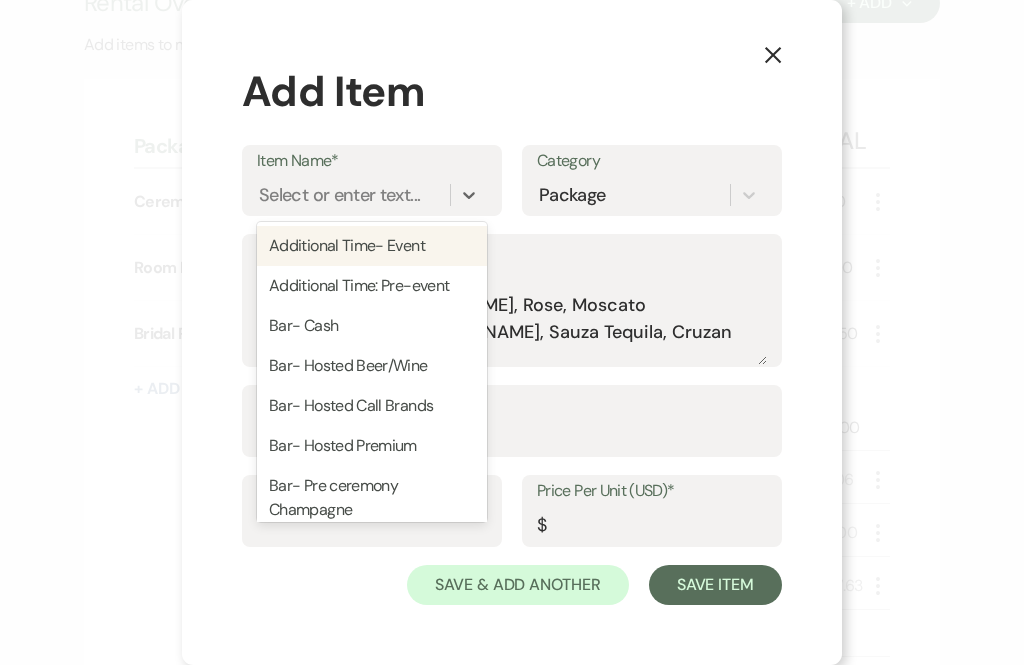 type on "20" 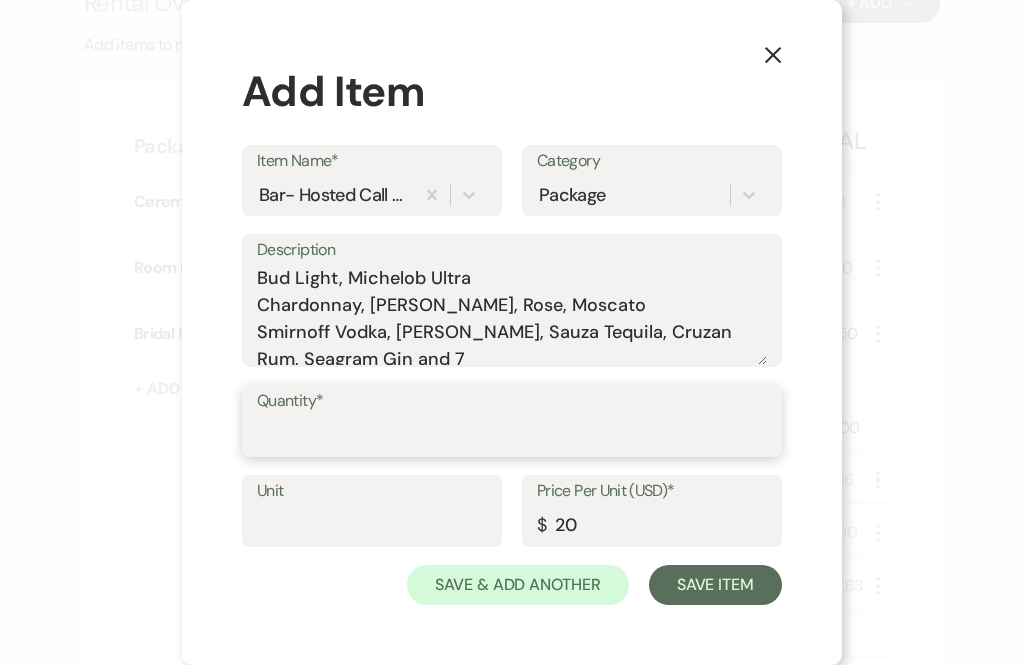 click on "Quantity*" at bounding box center [512, 435] 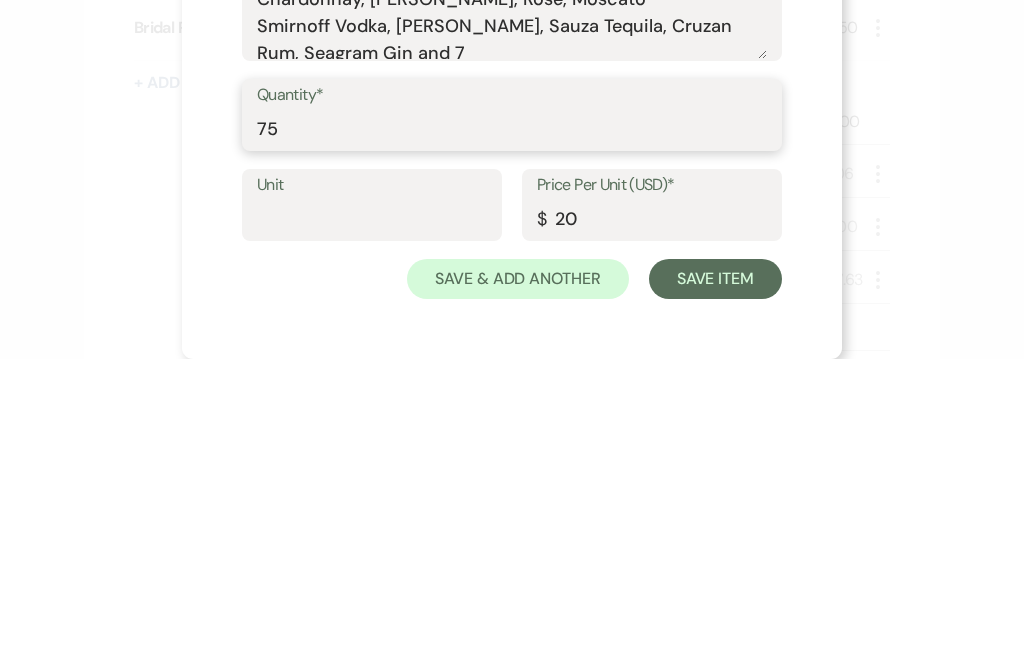 type on "75" 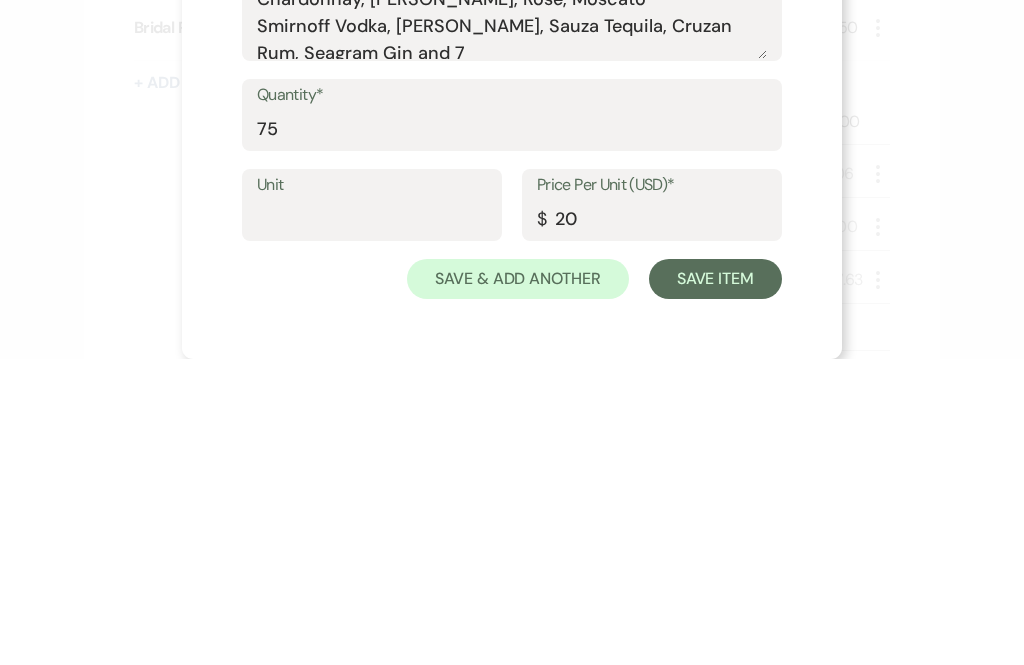 click on "Save Item" at bounding box center [715, 585] 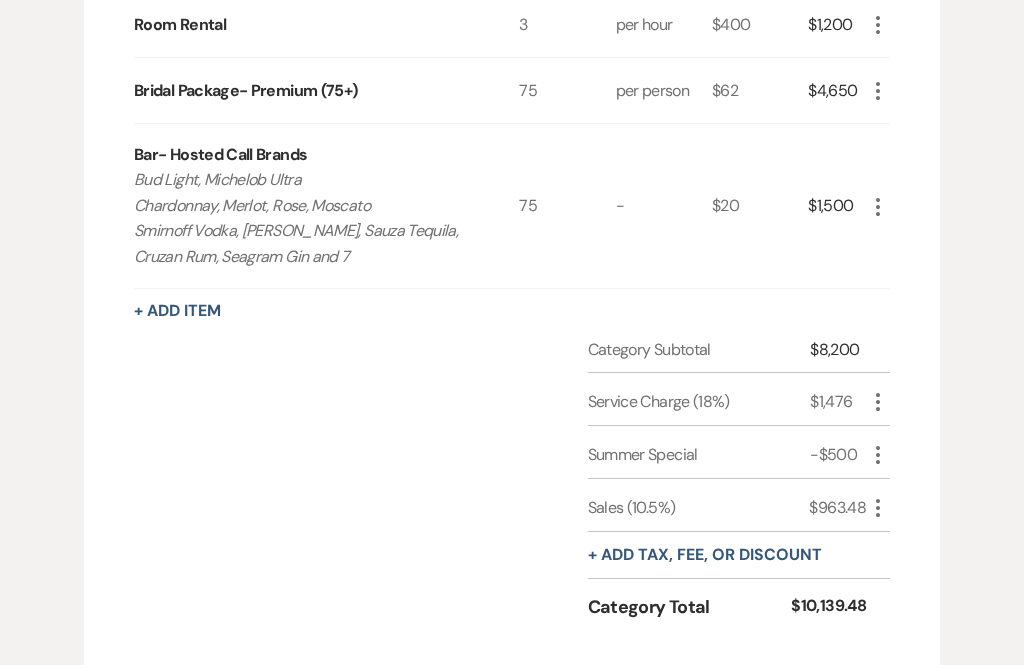 click on "+ Add Item" at bounding box center [177, 311] 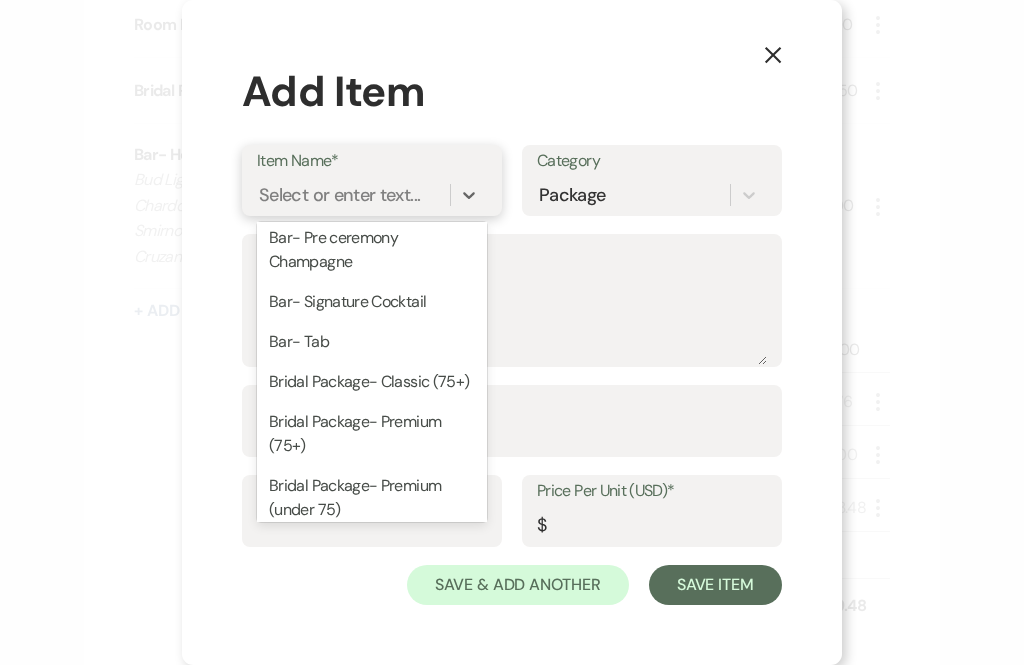 scroll, scrollTop: 251, scrollLeft: 0, axis: vertical 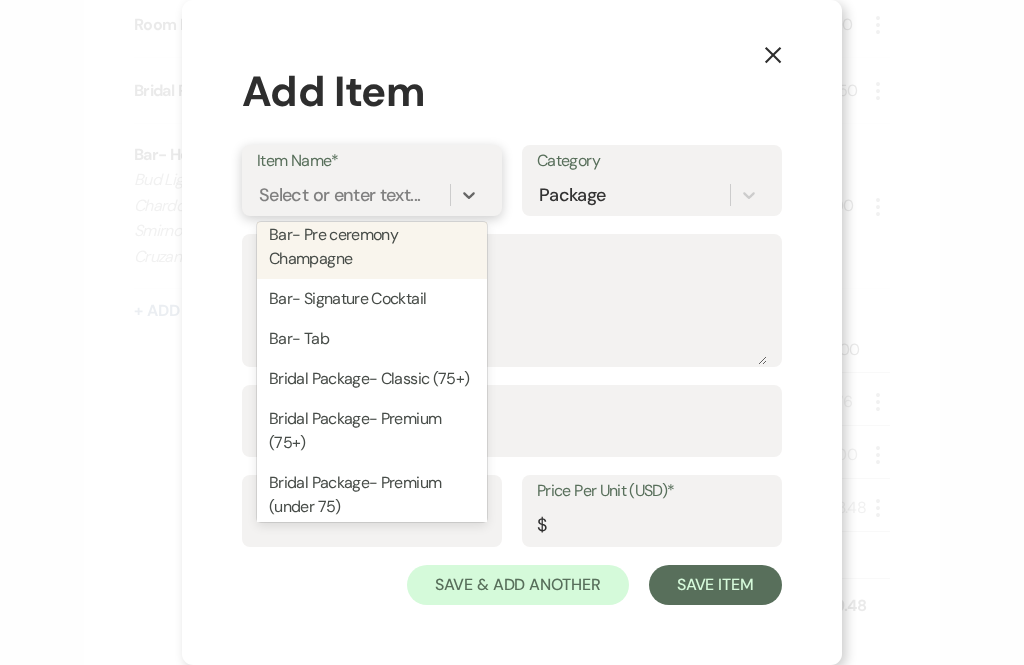 click on "Bar- Pre ceremony Champagne" at bounding box center [372, 247] 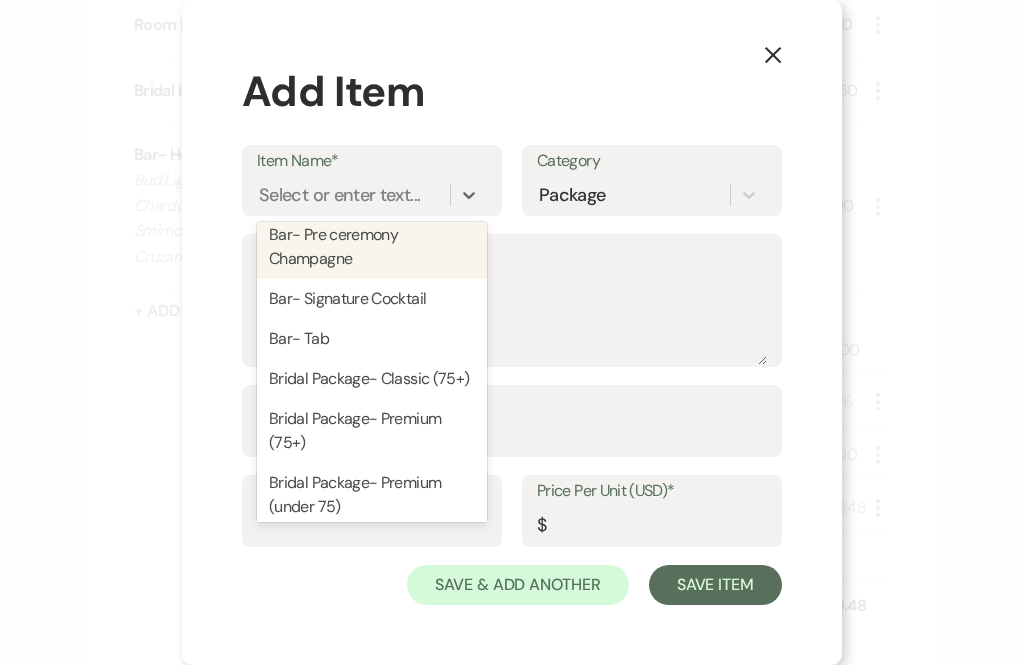 type on "Display cart and server included" 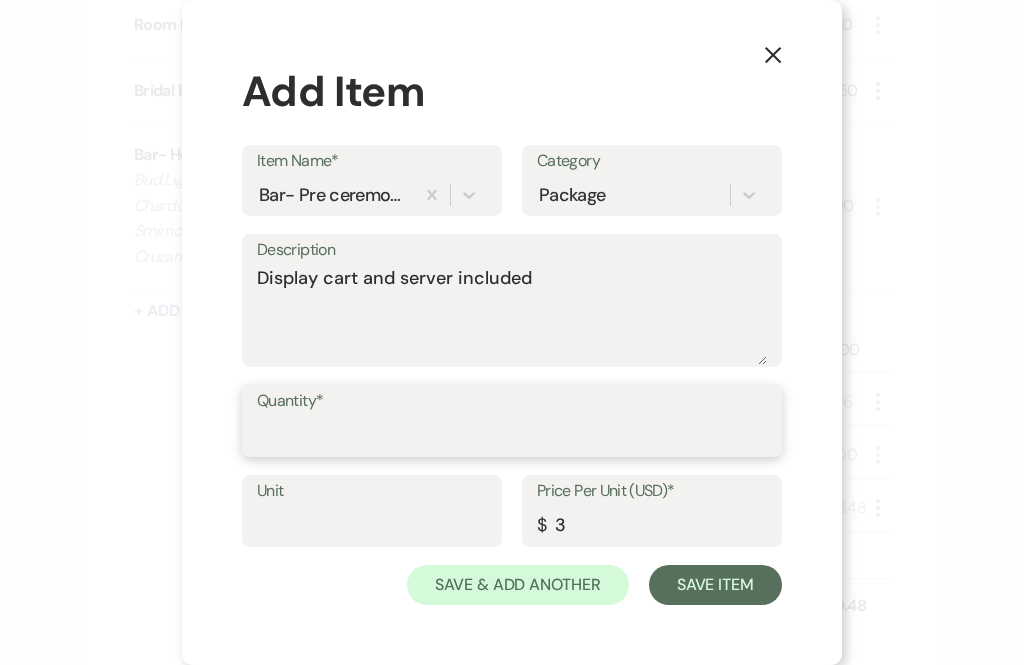 click on "Quantity*" at bounding box center (512, 435) 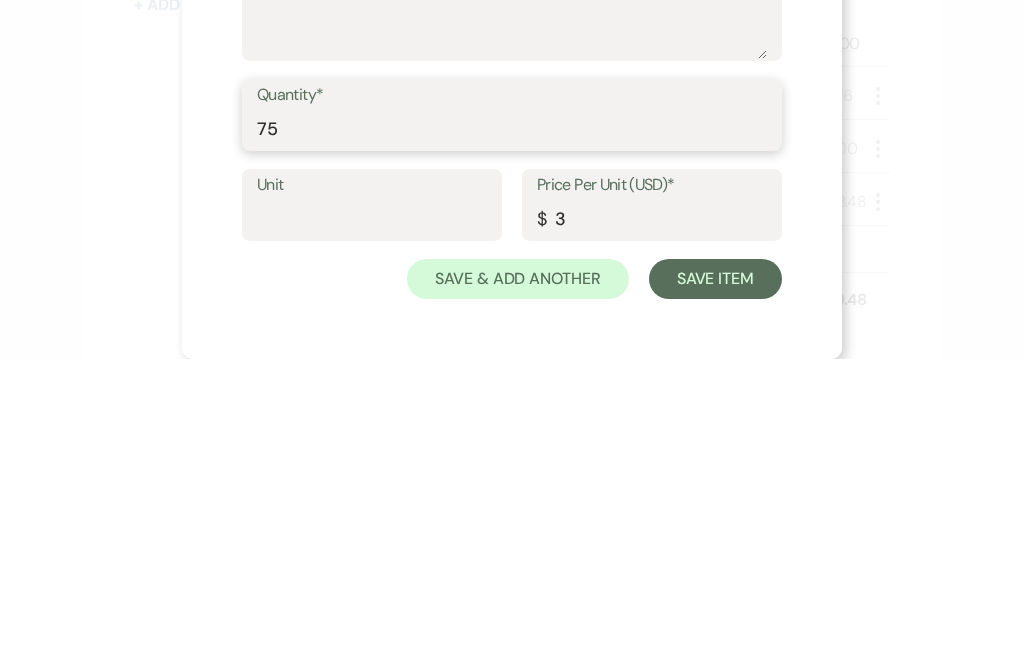 type on "75" 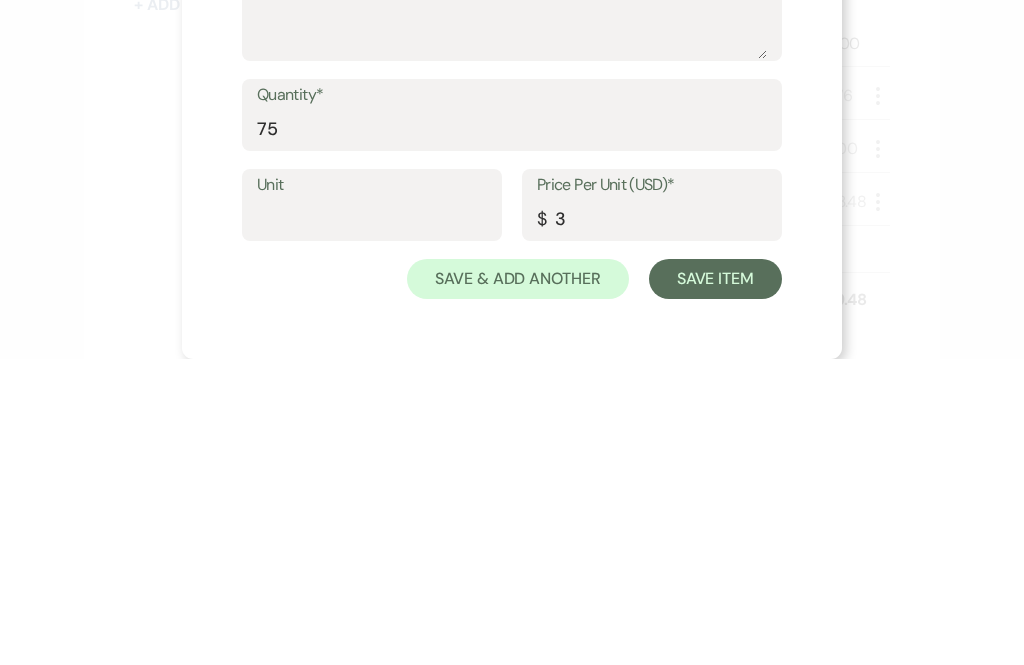click on "Save Item" at bounding box center [715, 585] 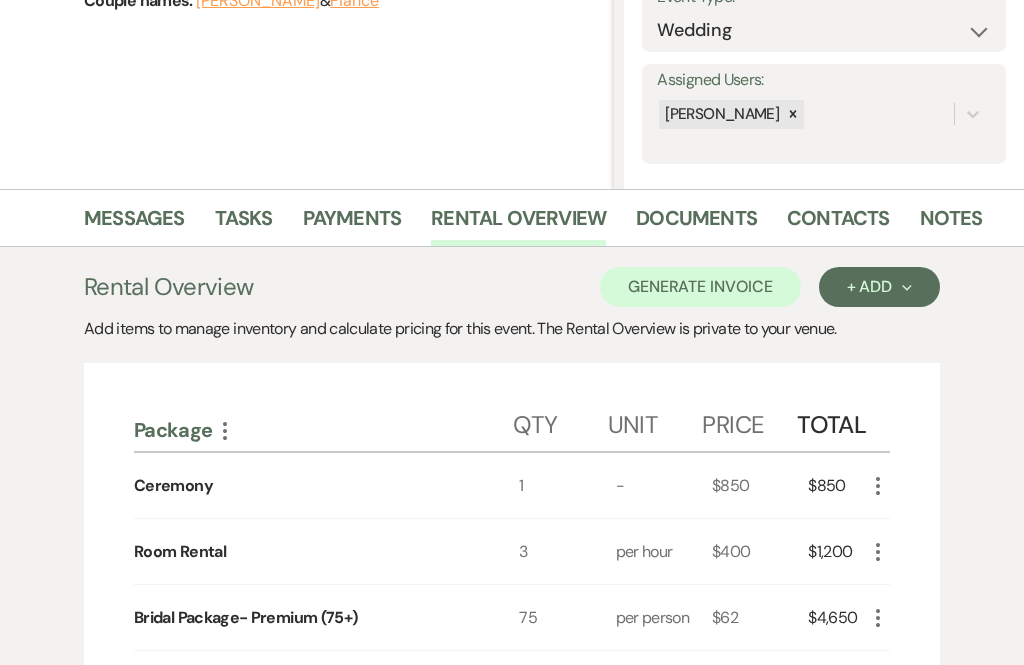 scroll, scrollTop: 314, scrollLeft: 0, axis: vertical 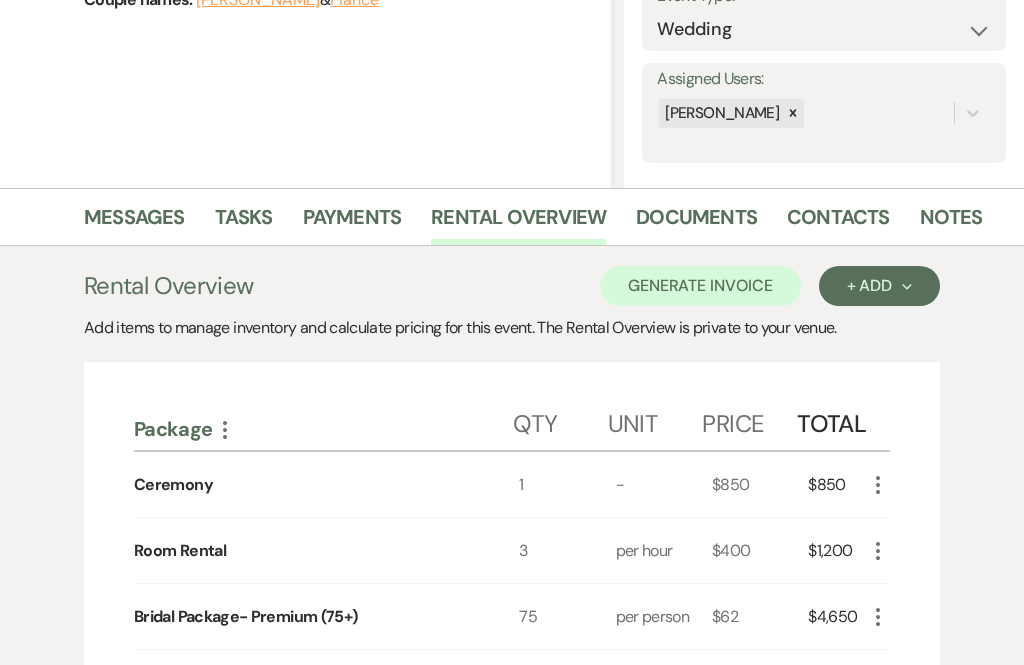 click on "Messages" at bounding box center [134, 223] 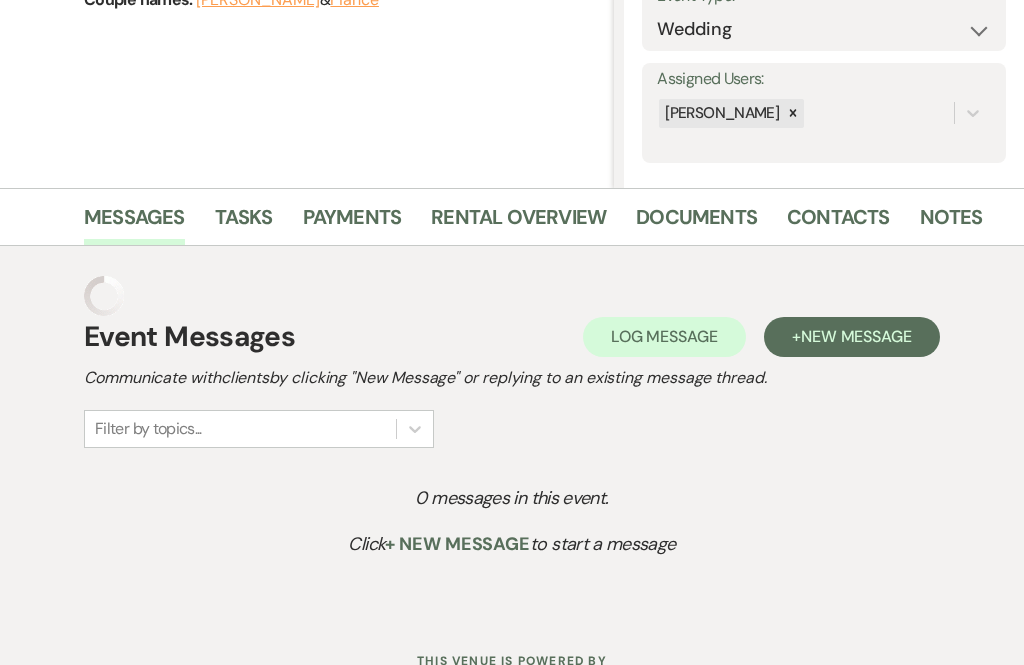 scroll, scrollTop: 286, scrollLeft: 0, axis: vertical 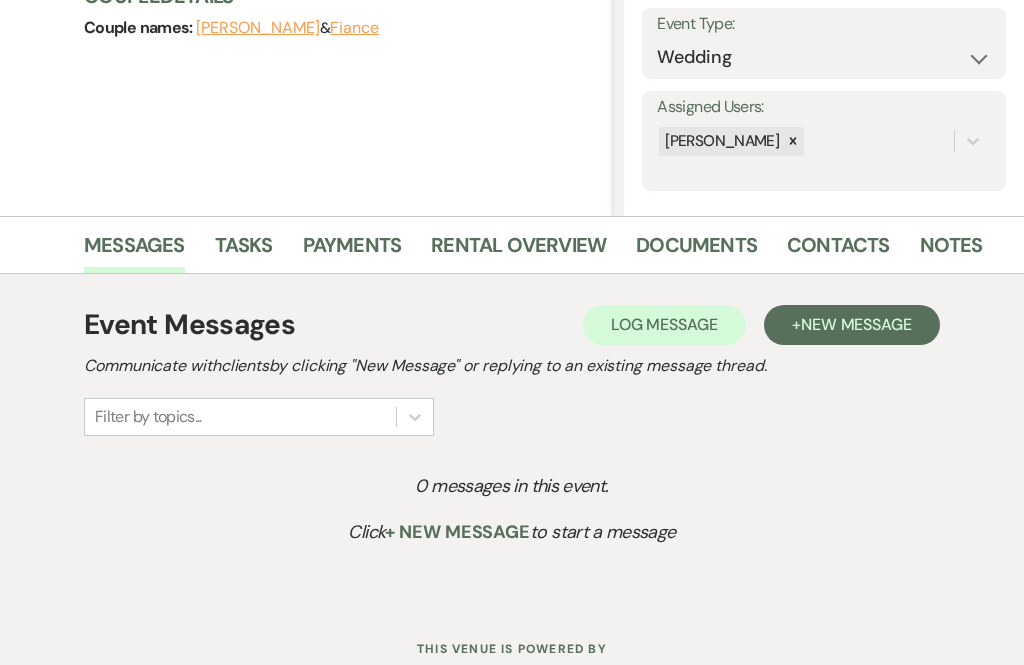 click on "New Message" at bounding box center (856, 324) 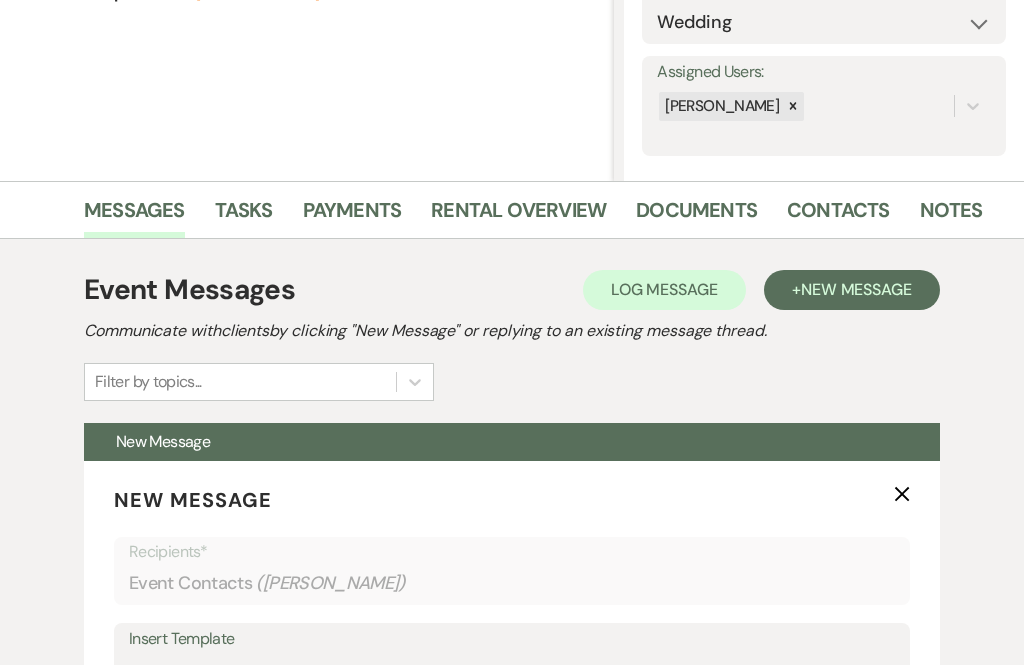 scroll, scrollTop: 321, scrollLeft: 0, axis: vertical 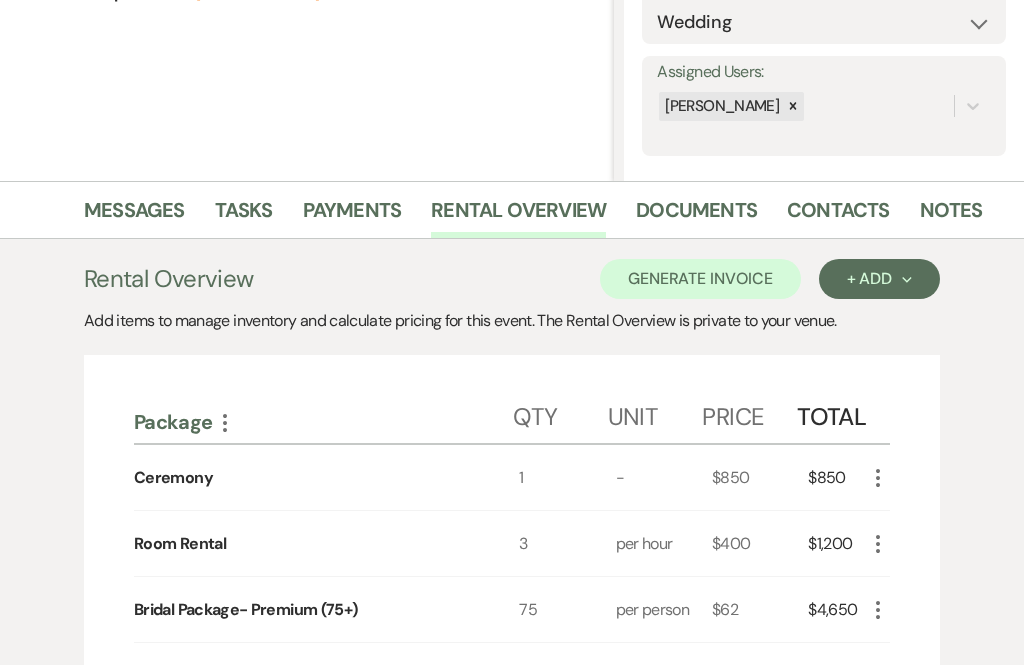 click on "Generate Invoice" at bounding box center (700, 279) 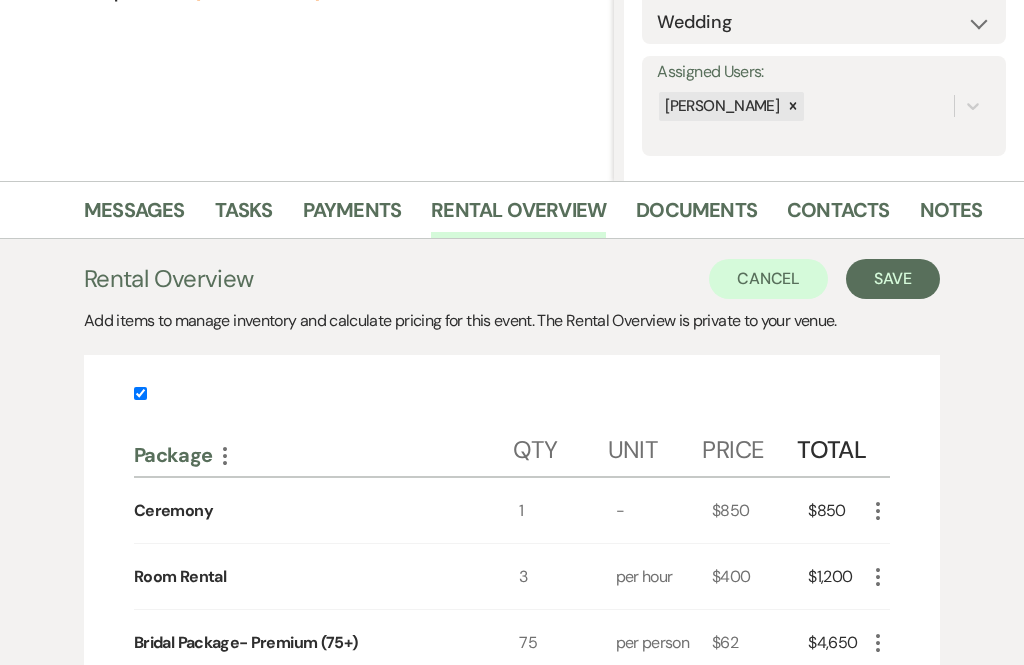 click on "Save" at bounding box center [893, 279] 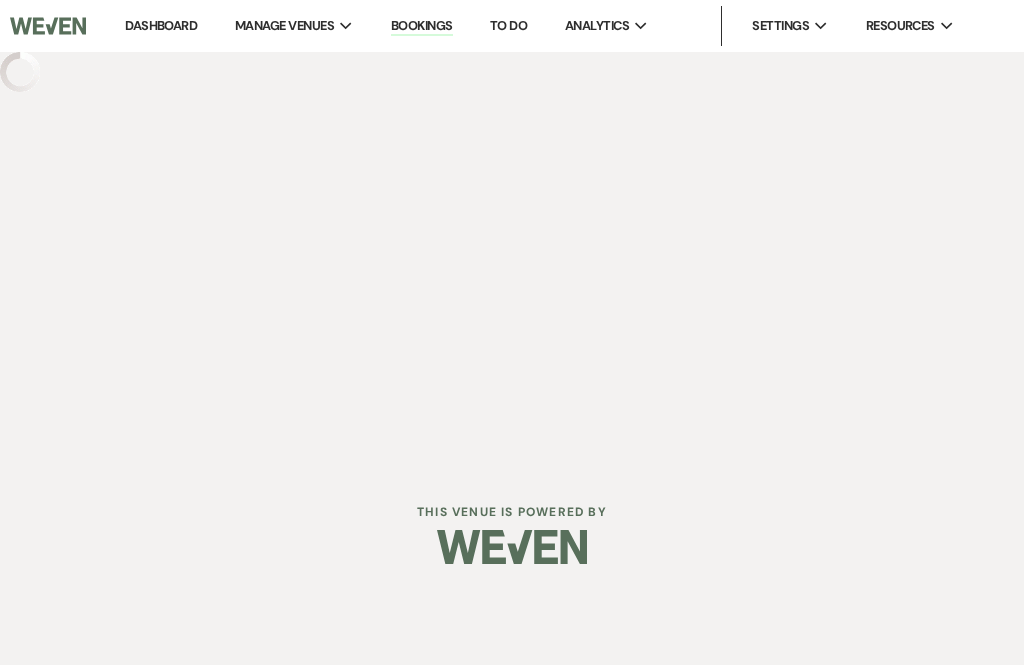 scroll, scrollTop: 0, scrollLeft: 0, axis: both 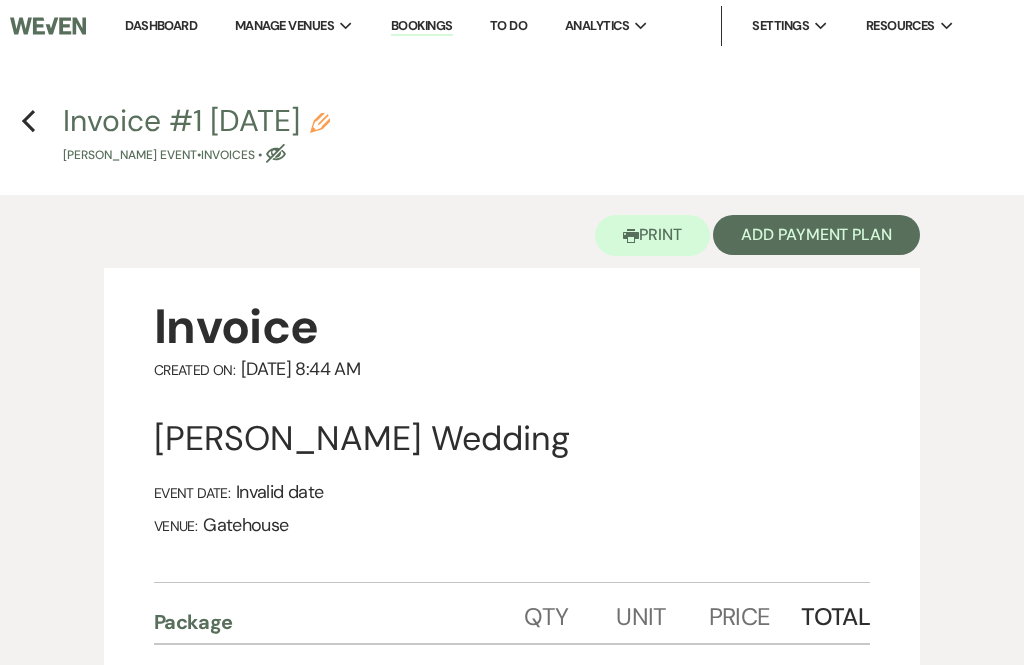click 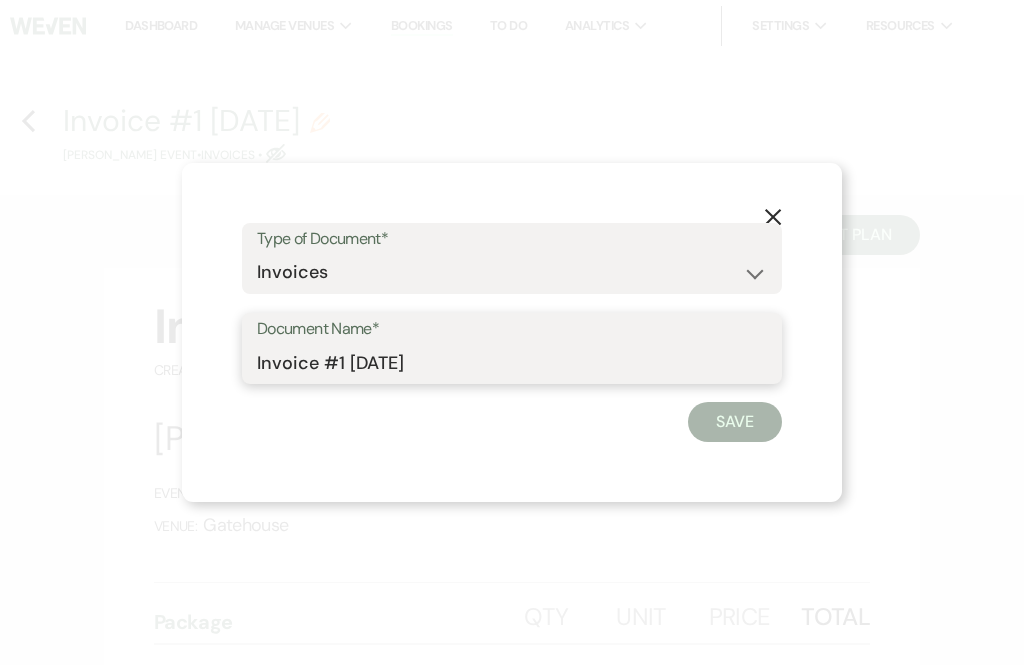 click on "Invoice #1 7-14-2025" at bounding box center [512, 362] 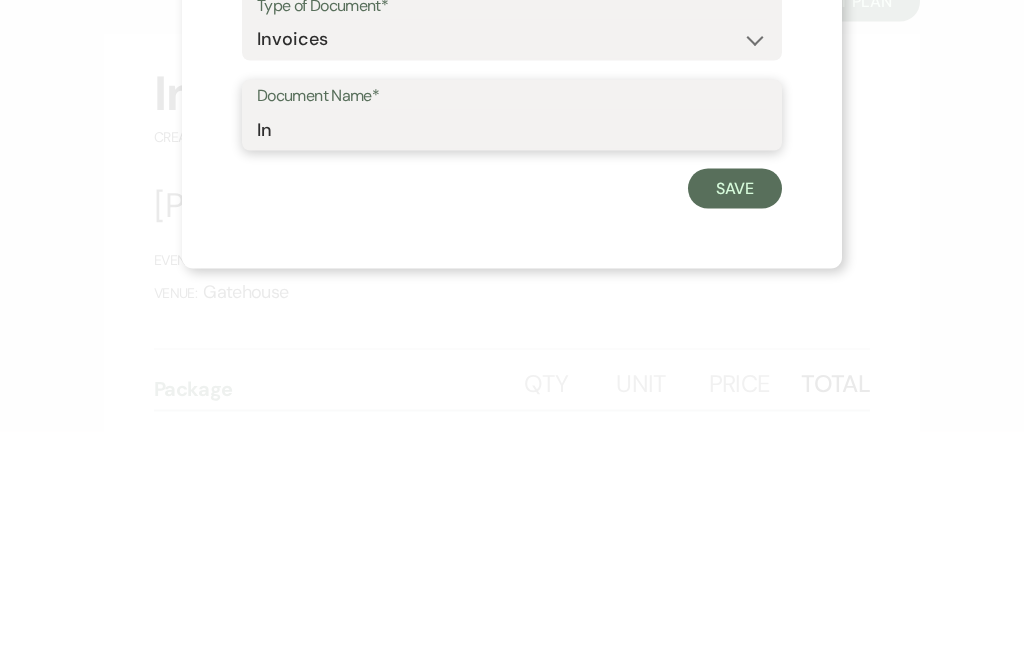 type on "I" 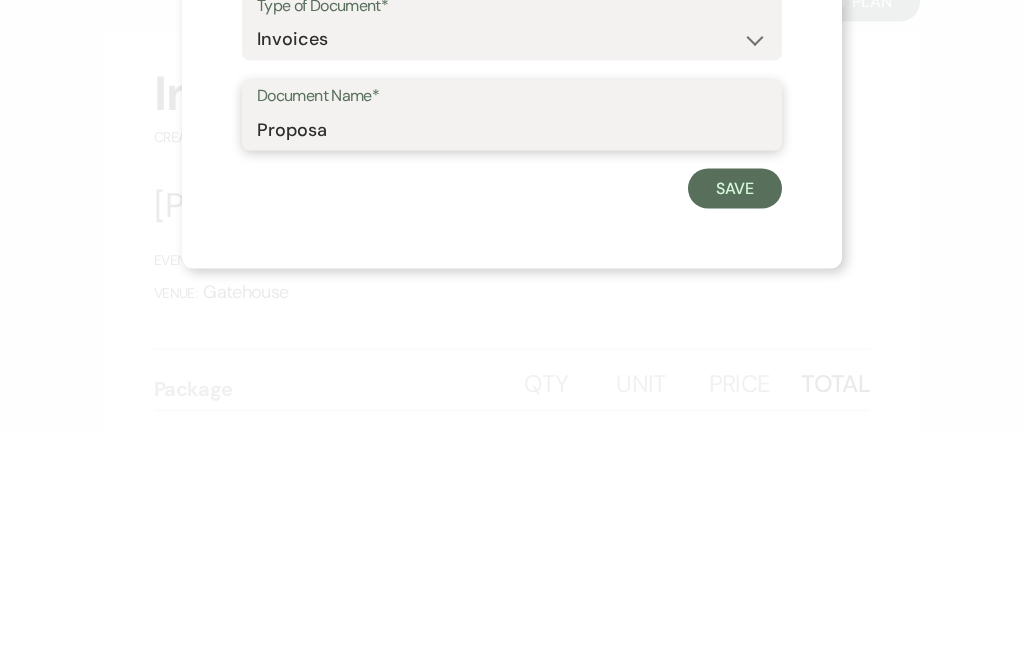 type on "Proposal" 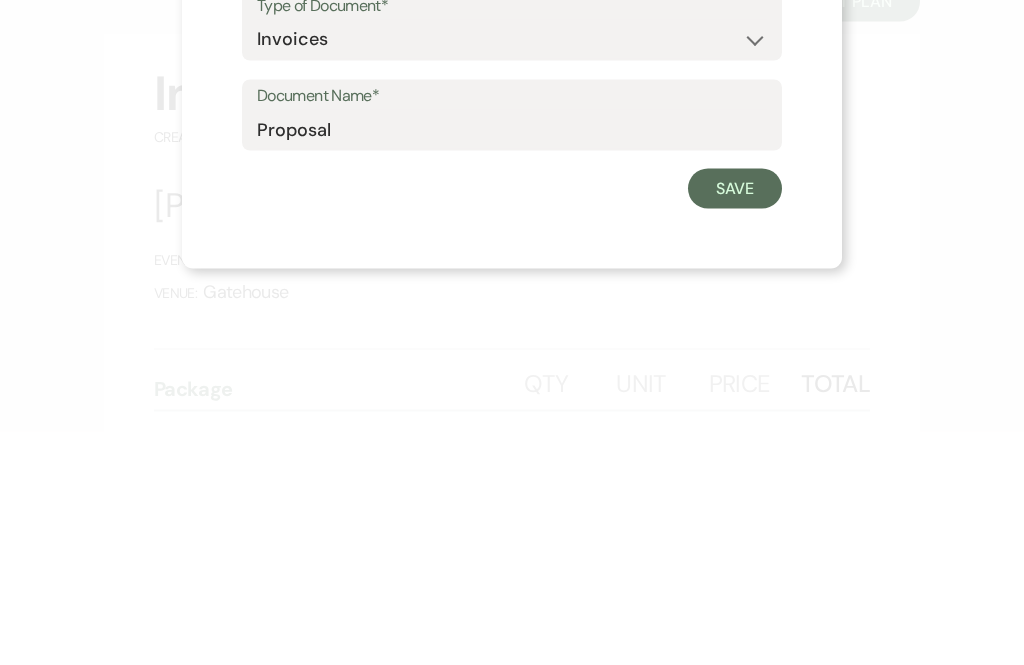 click on "Save" at bounding box center [735, 422] 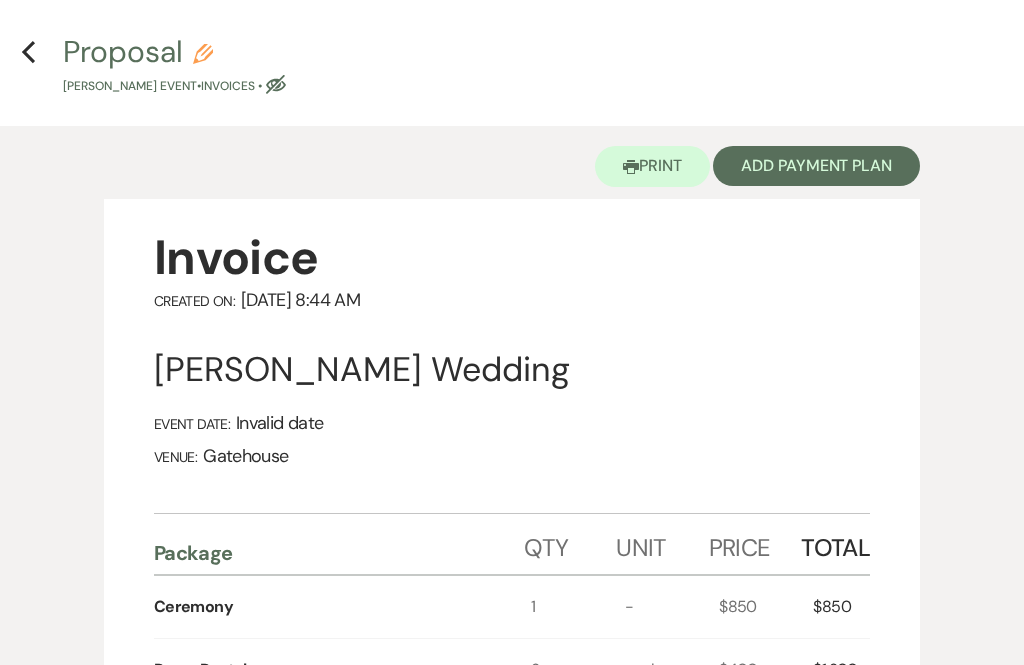 scroll, scrollTop: 0, scrollLeft: 0, axis: both 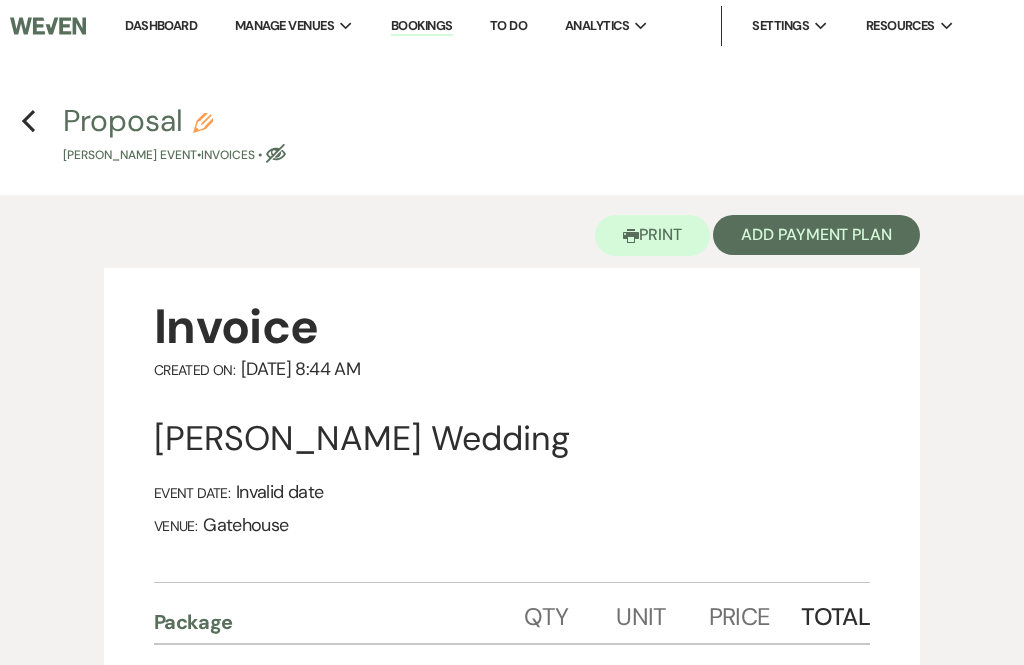 click 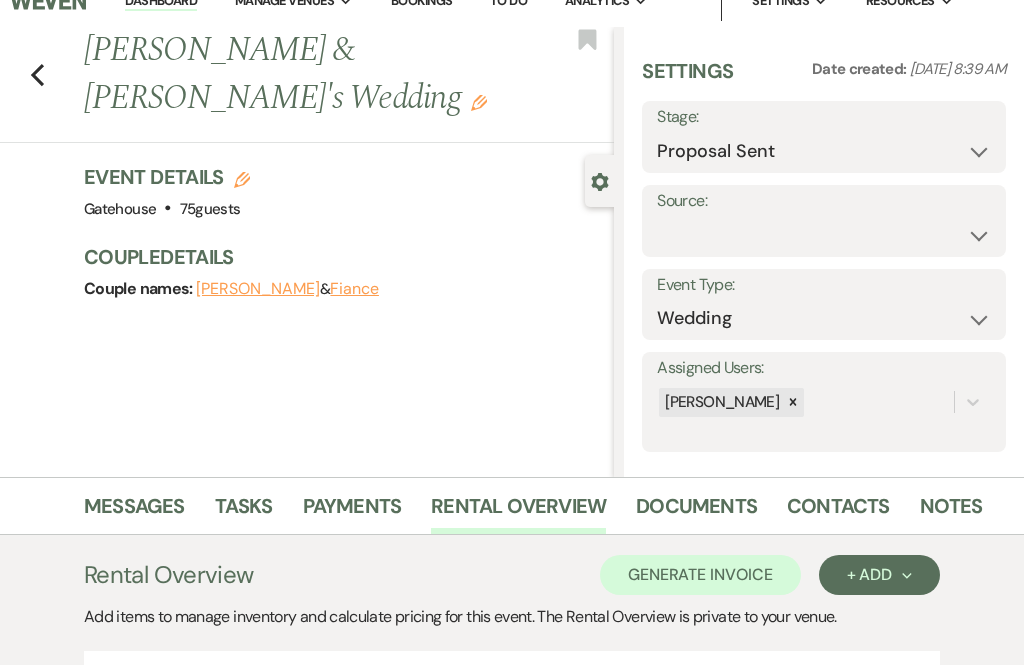 scroll, scrollTop: 0, scrollLeft: 0, axis: both 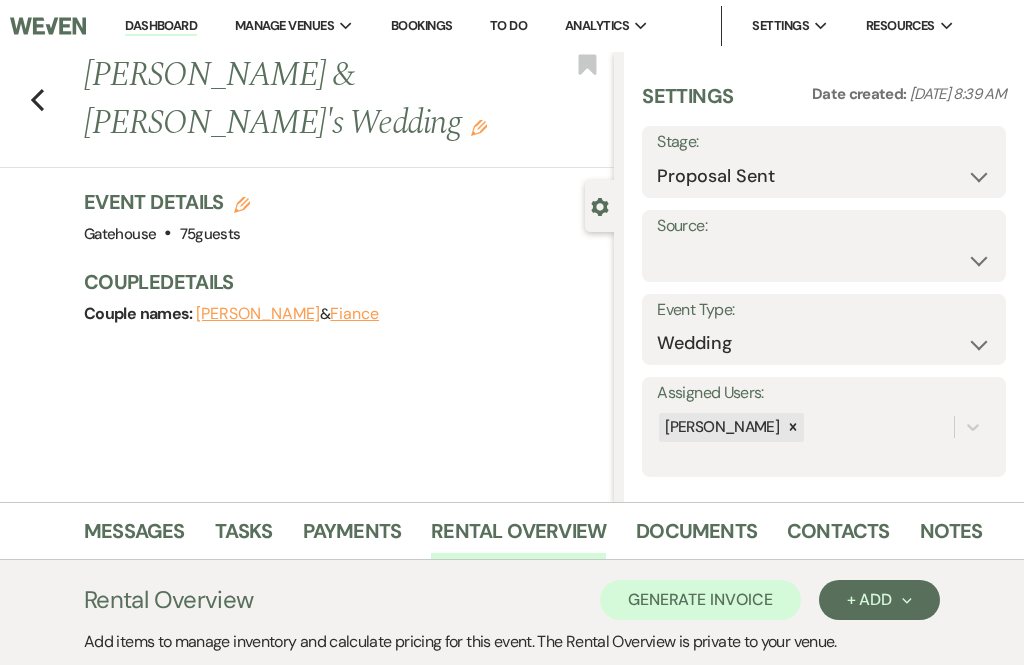 click on "Messages" at bounding box center (134, 537) 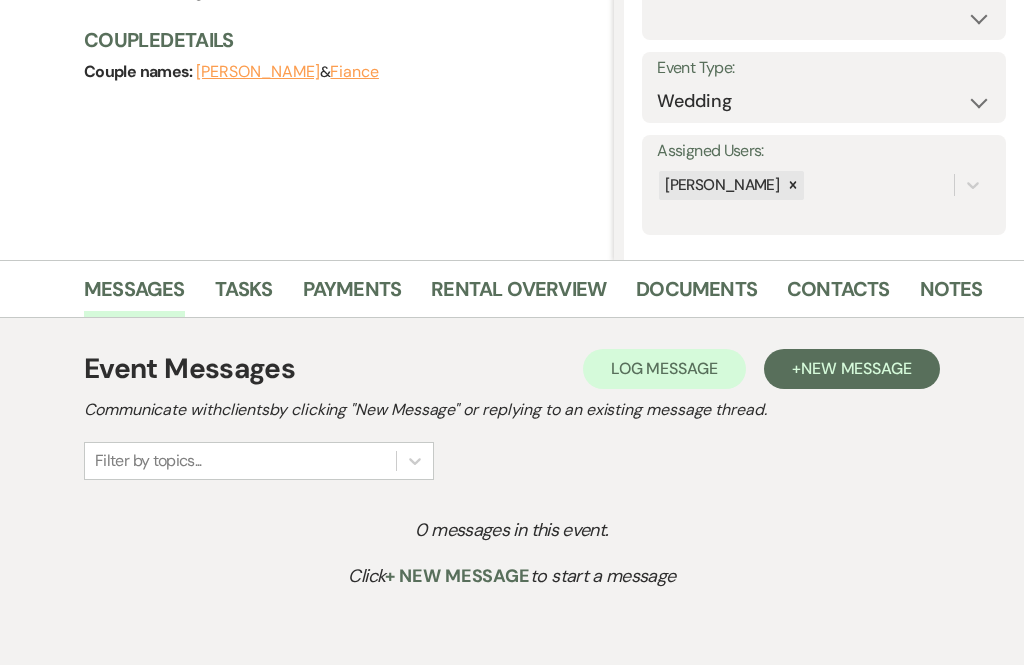 scroll, scrollTop: 286, scrollLeft: 0, axis: vertical 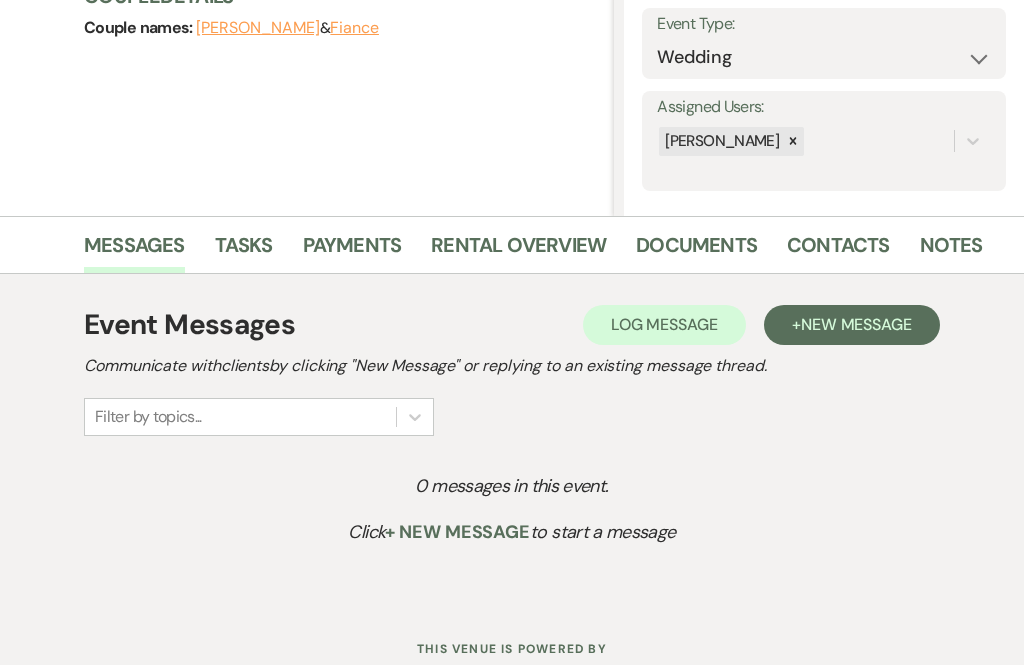 click on "New Message" at bounding box center [856, 324] 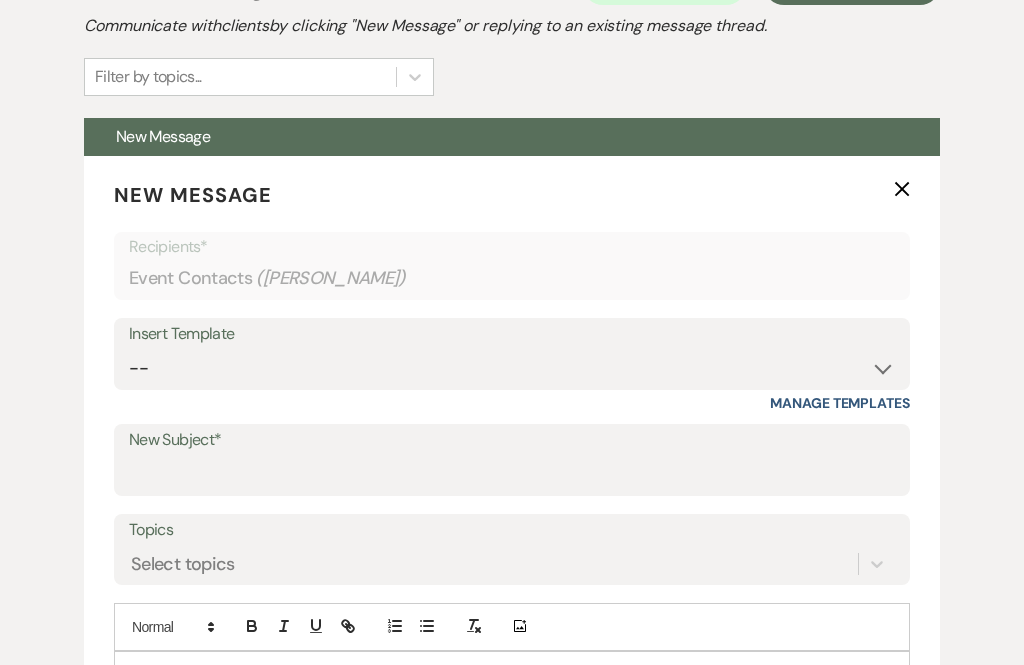 scroll, scrollTop: 628, scrollLeft: 0, axis: vertical 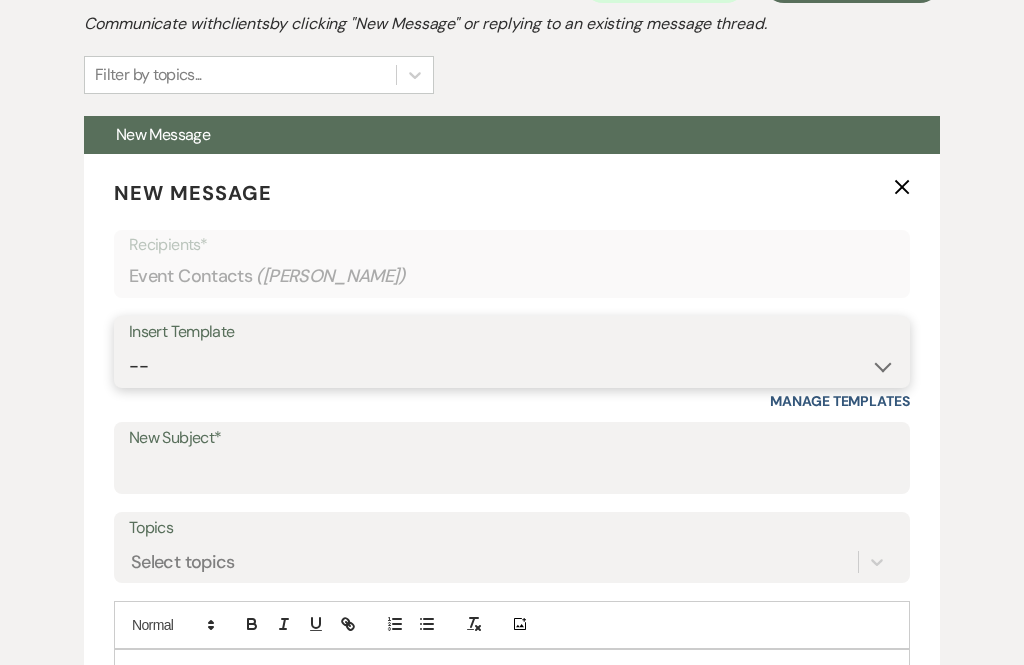 click on "-- Tour Request Response Proposal 6-9 Month Check-in Happy 1 Month Anniversary! Planning Portal Introduction (Booked Events) Contract  Initial Inquiry Response Booking Inquiry Proposal Follow Up Cancellation Initial Inquiry Follow-Up" at bounding box center [512, 366] 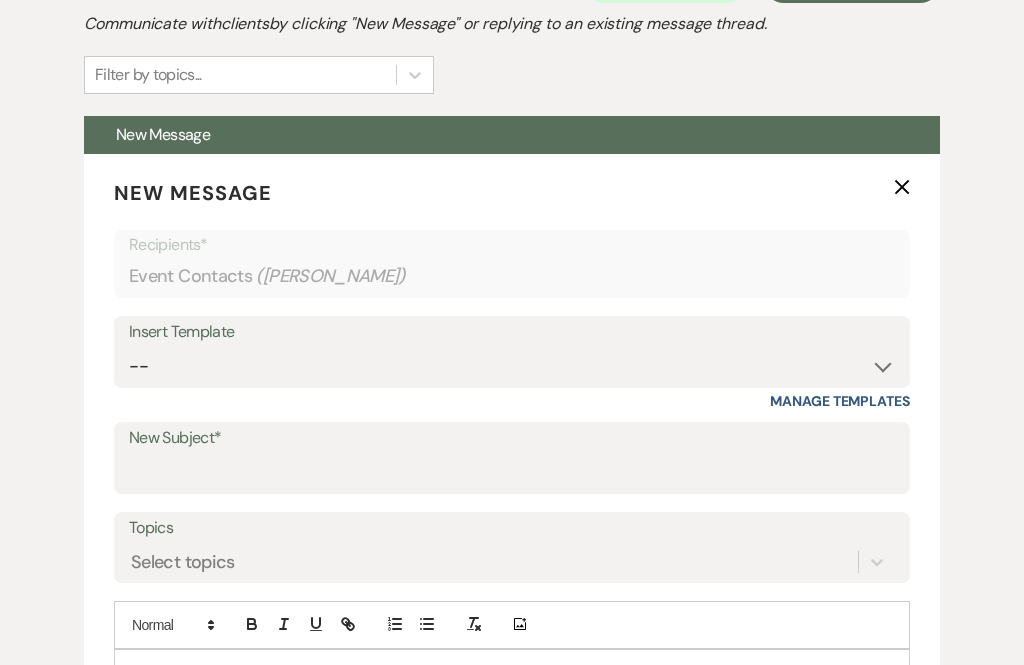 scroll, scrollTop: 580, scrollLeft: 0, axis: vertical 